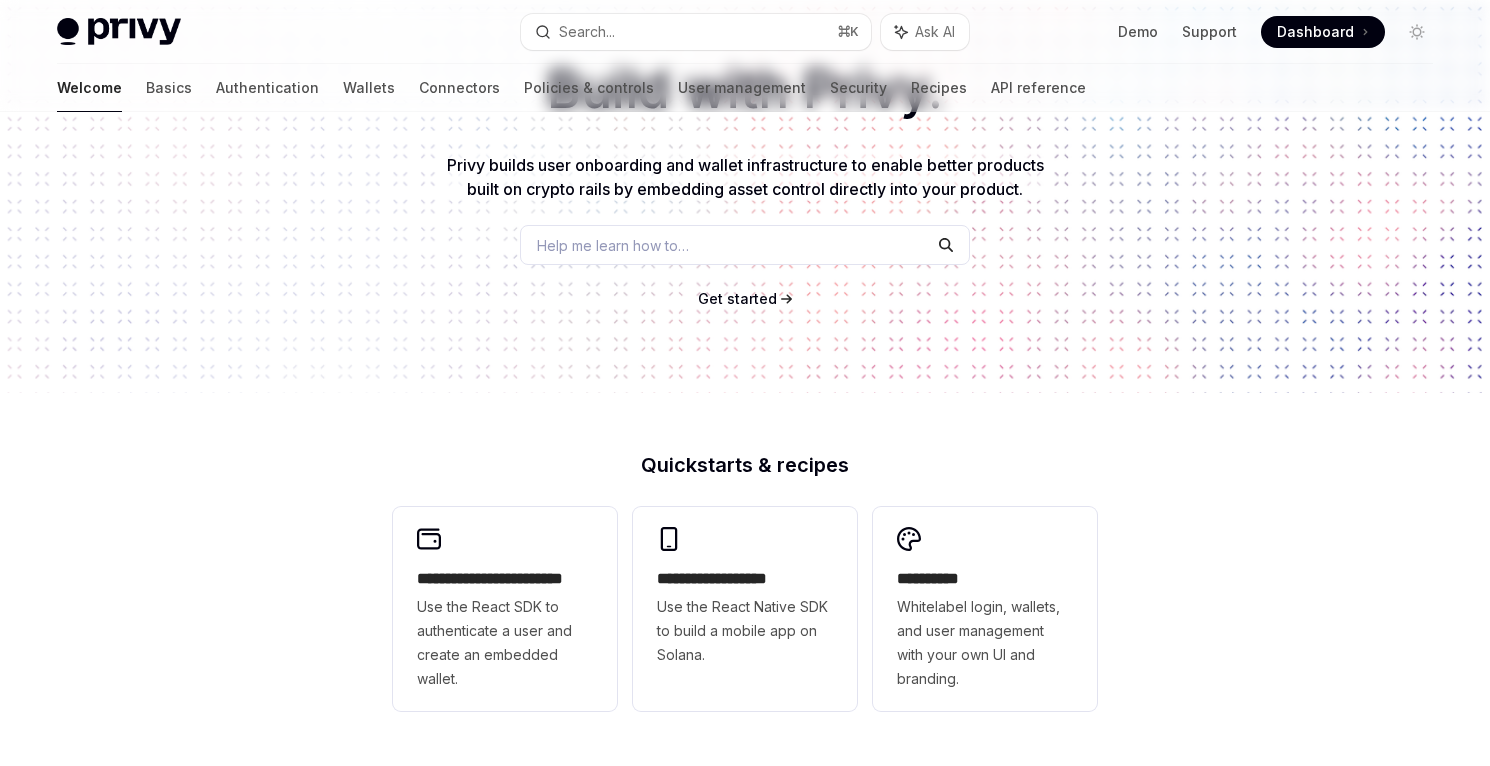 scroll, scrollTop: 0, scrollLeft: 0, axis: both 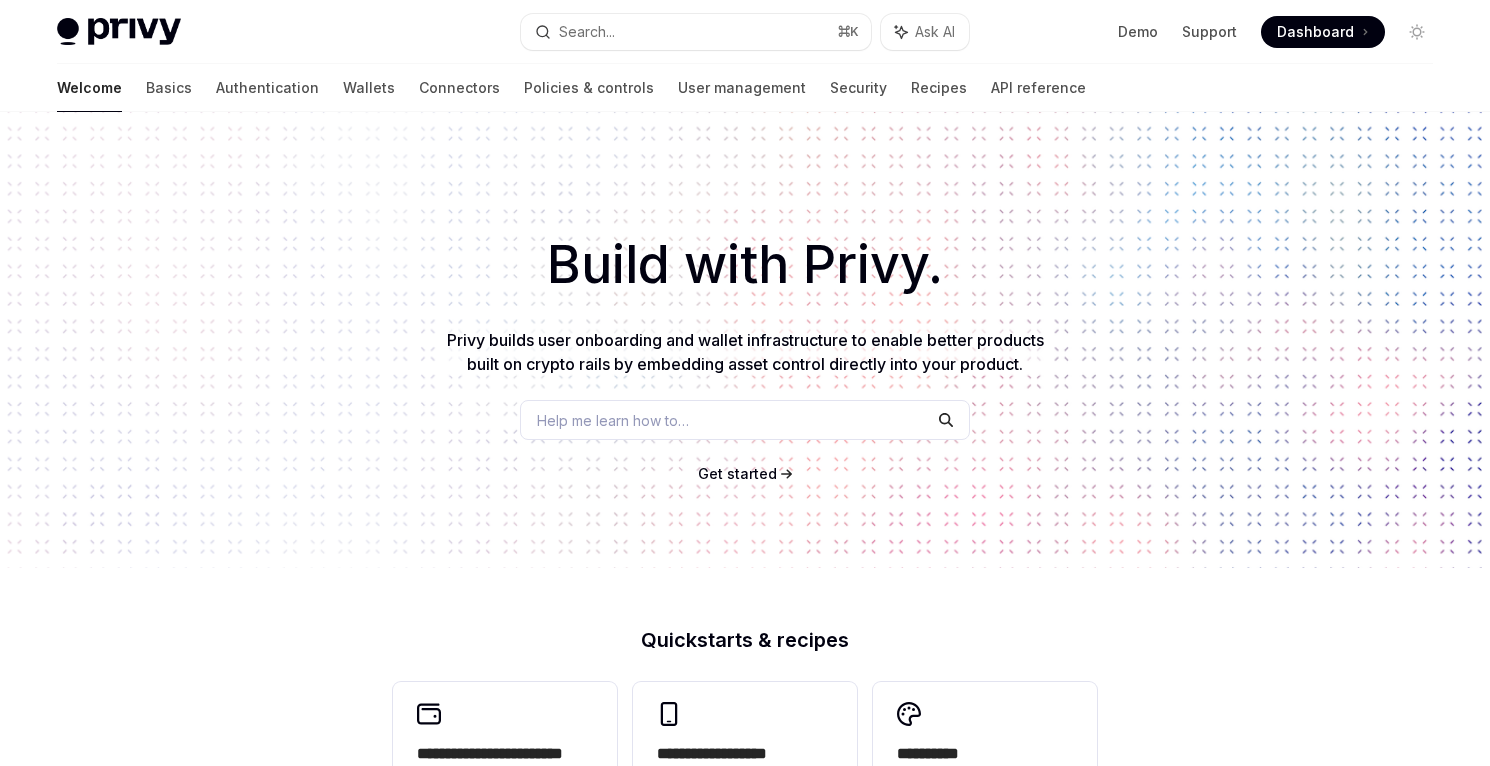 click at bounding box center [119, 32] 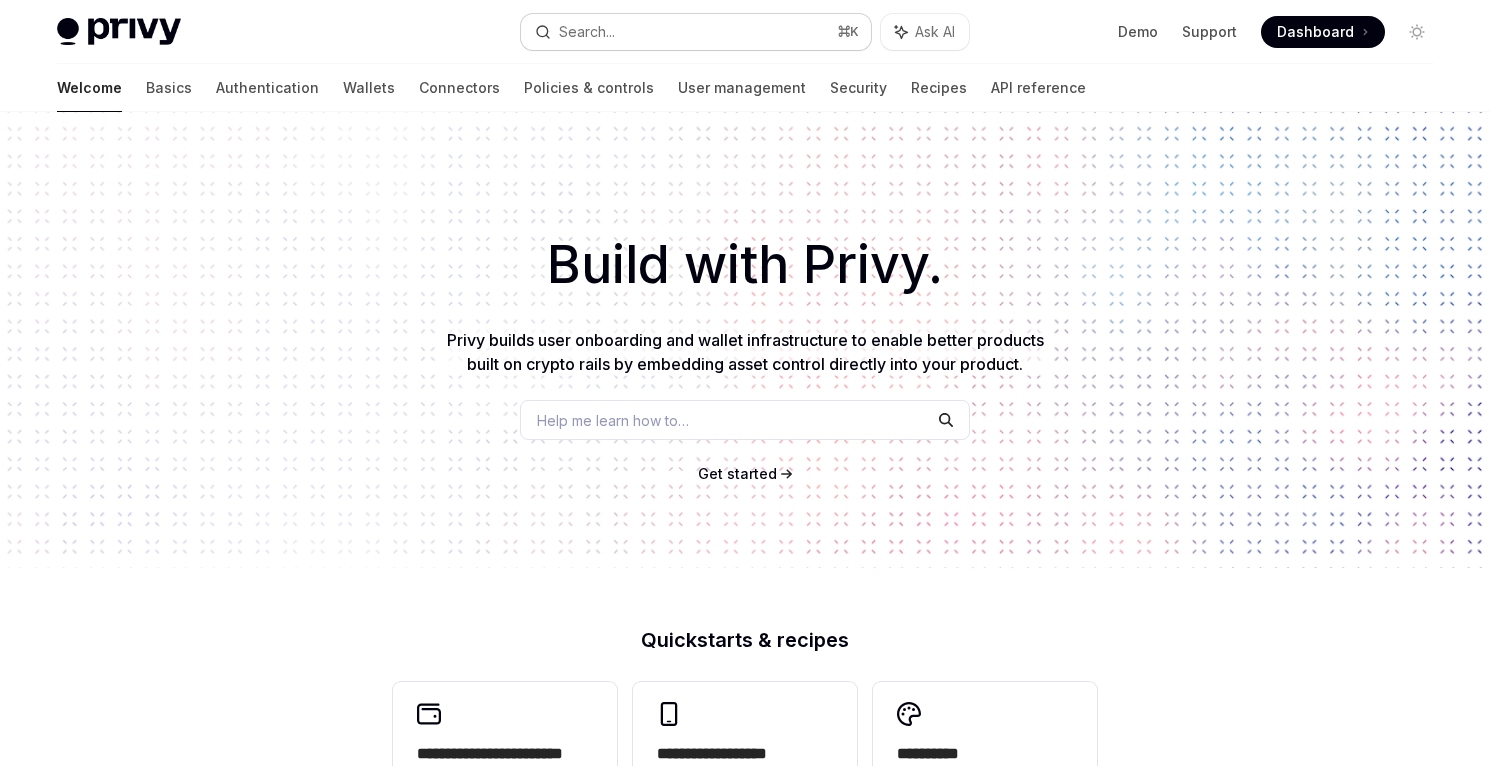 click on "Search..." at bounding box center [575, 32] 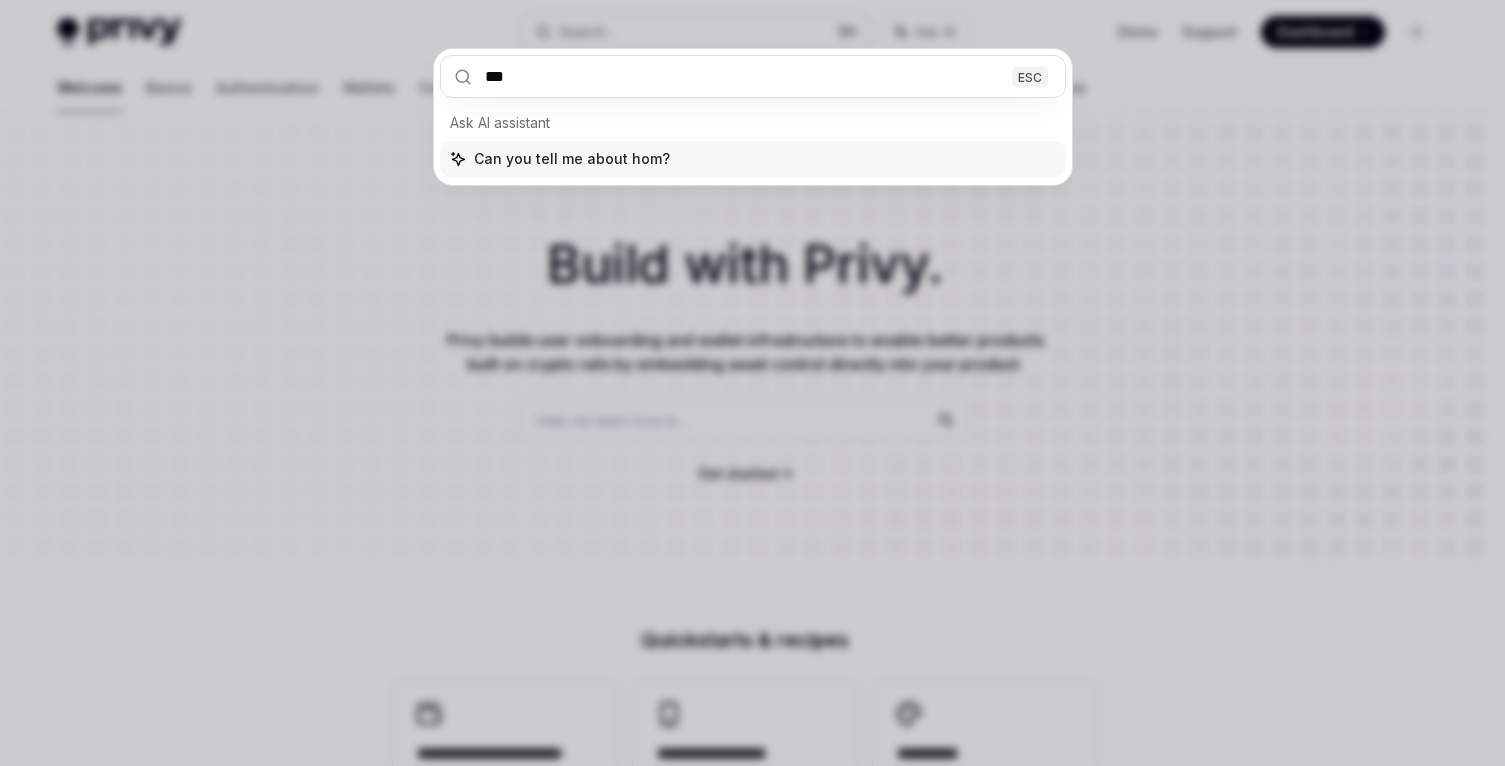 type on "****" 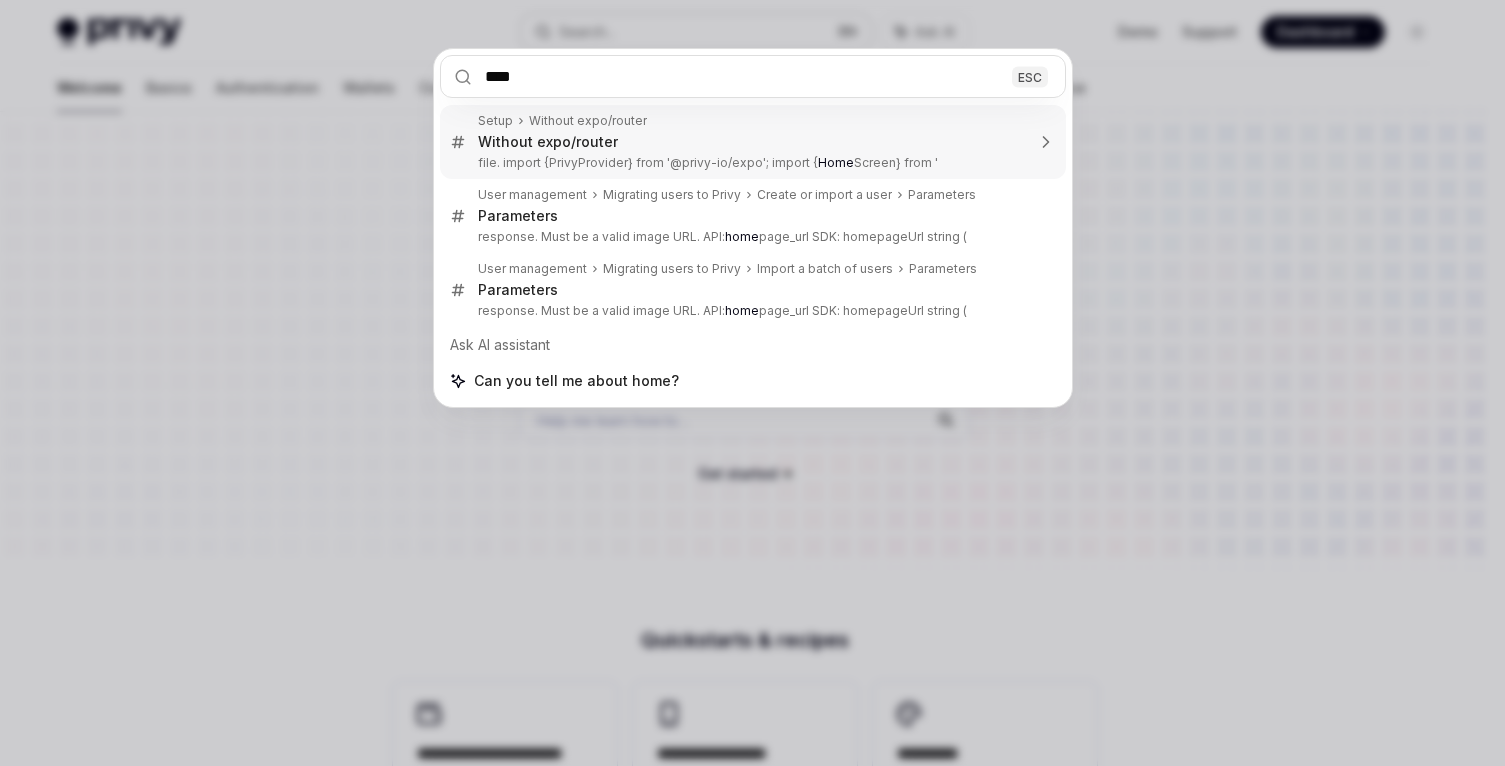 type 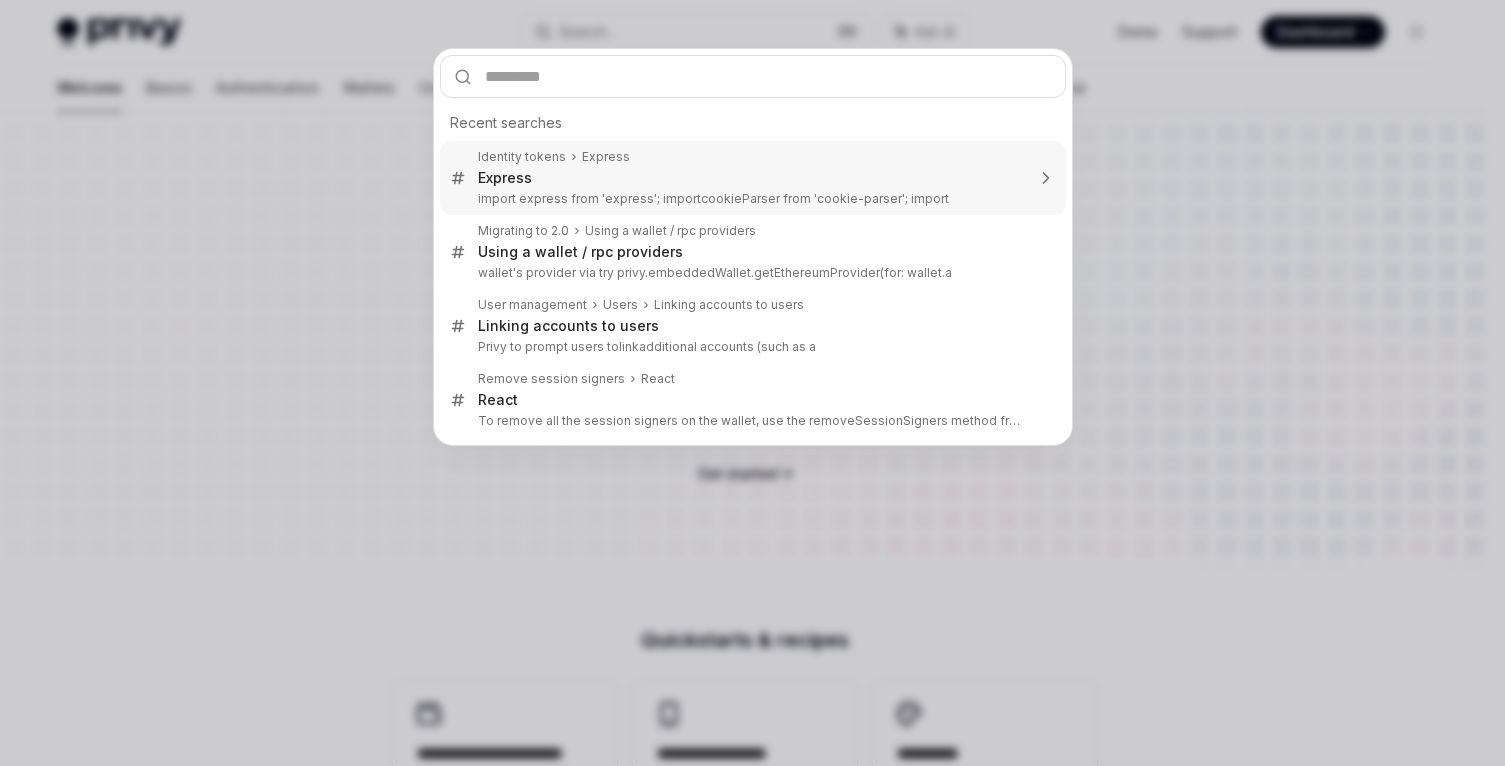 click on "Recent searches Identity tokens Express Express
import express from 'express';
import  cookie Parser from 'cookie-parser';
import Migrating to 2.0 Using a wallet / rpc providers Using a wallet / rpc providers wallet's provider via try privy.embeddedWallet. getEthereumProvider (for: wallet.a User management Users Linking accounts to users Link ing accounts to users Privy to prompt users to  link  additional accounts (such as a  Remove session signers React React To remove all the session signers on the wallet, use the  removeSessionSigners  method from the  use" at bounding box center (752, 383) 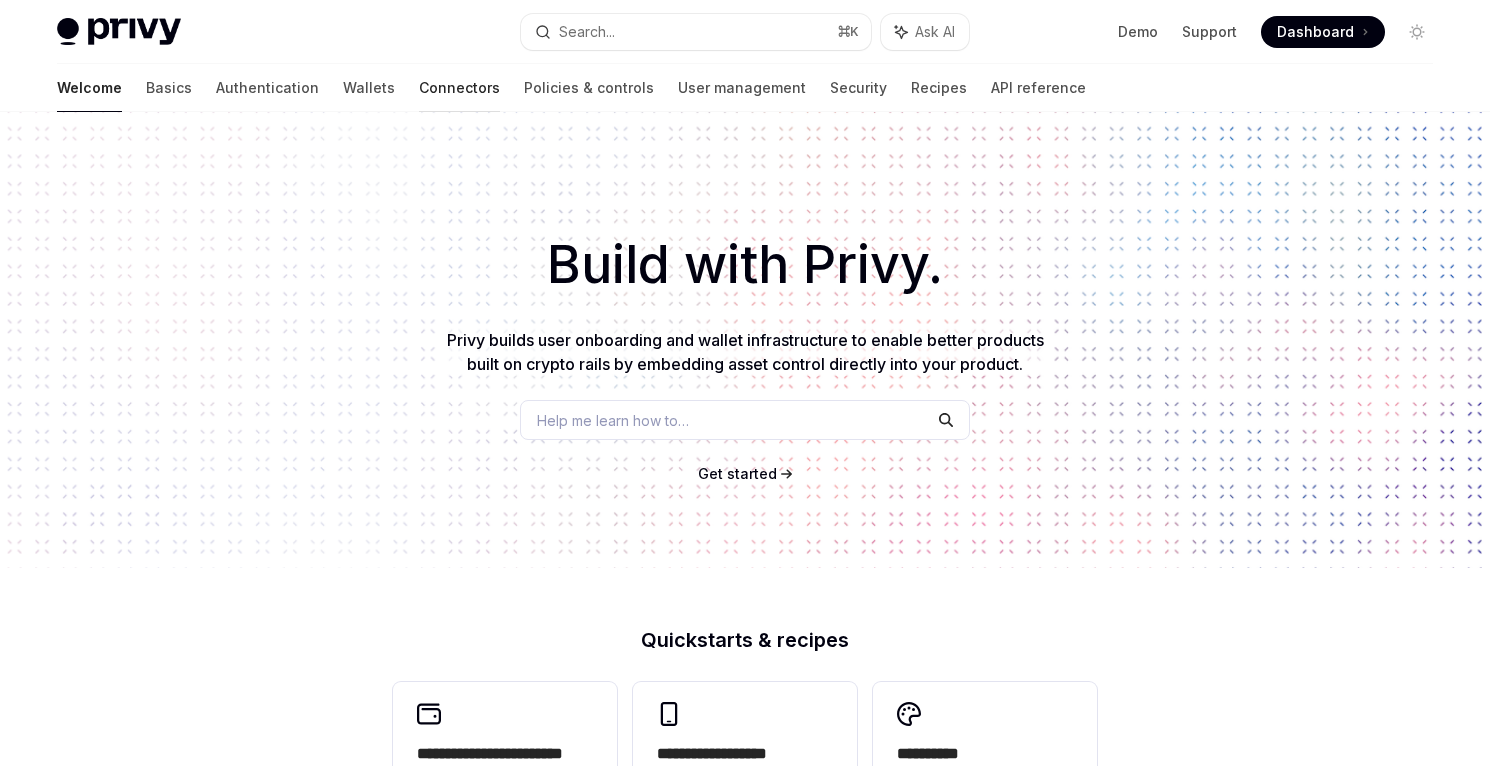 scroll, scrollTop: 0, scrollLeft: 0, axis: both 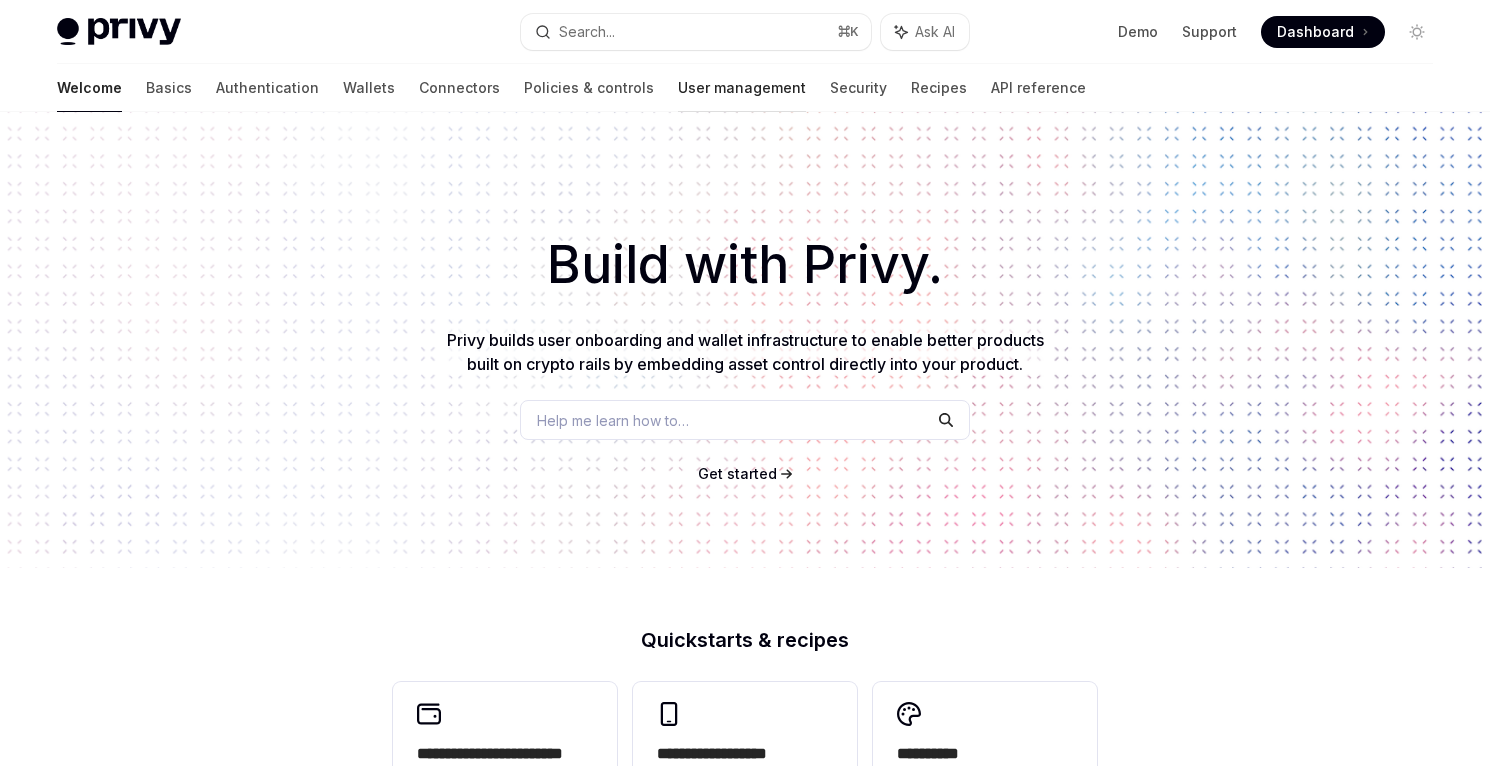 click on "User management" at bounding box center (742, 88) 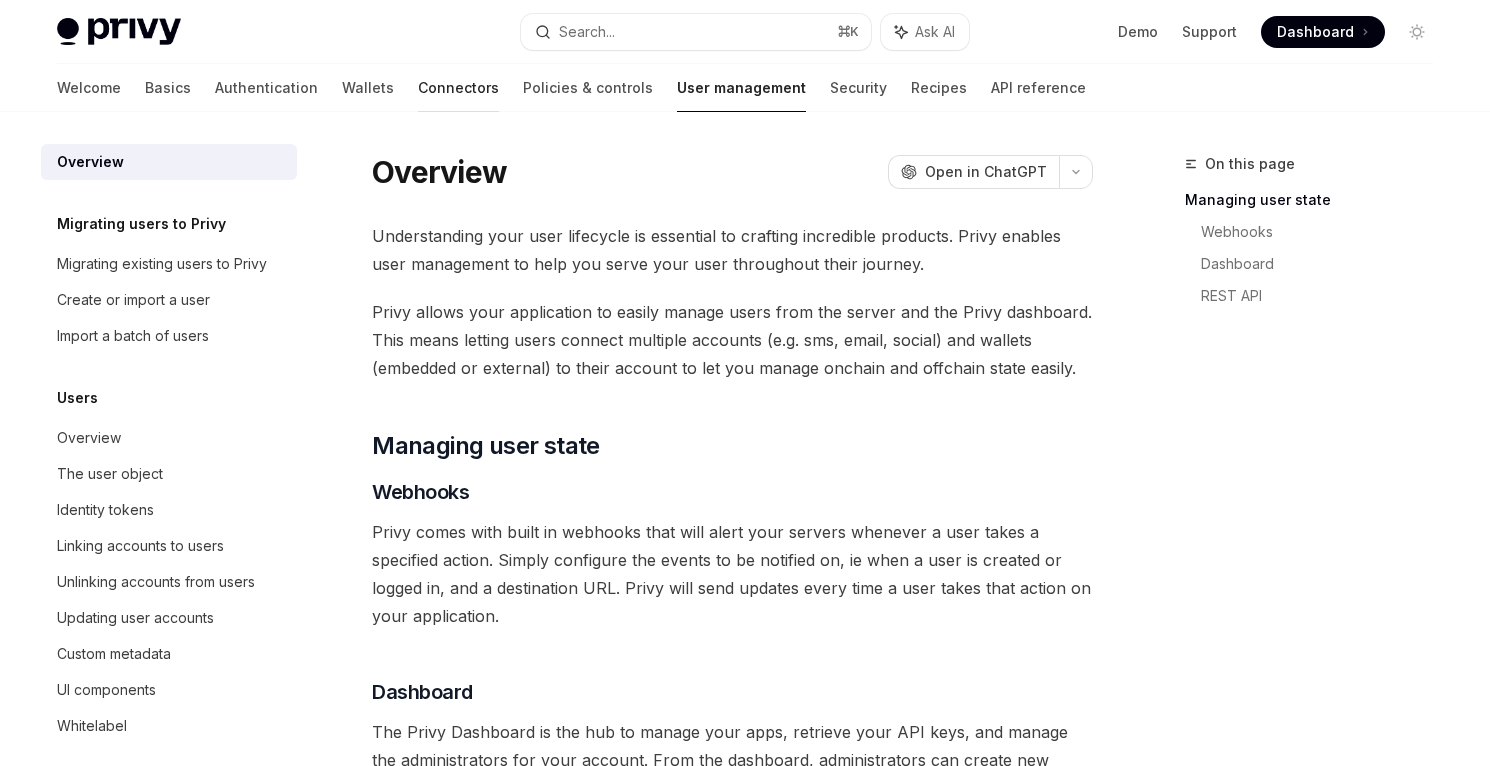 click on "Connectors" at bounding box center (458, 88) 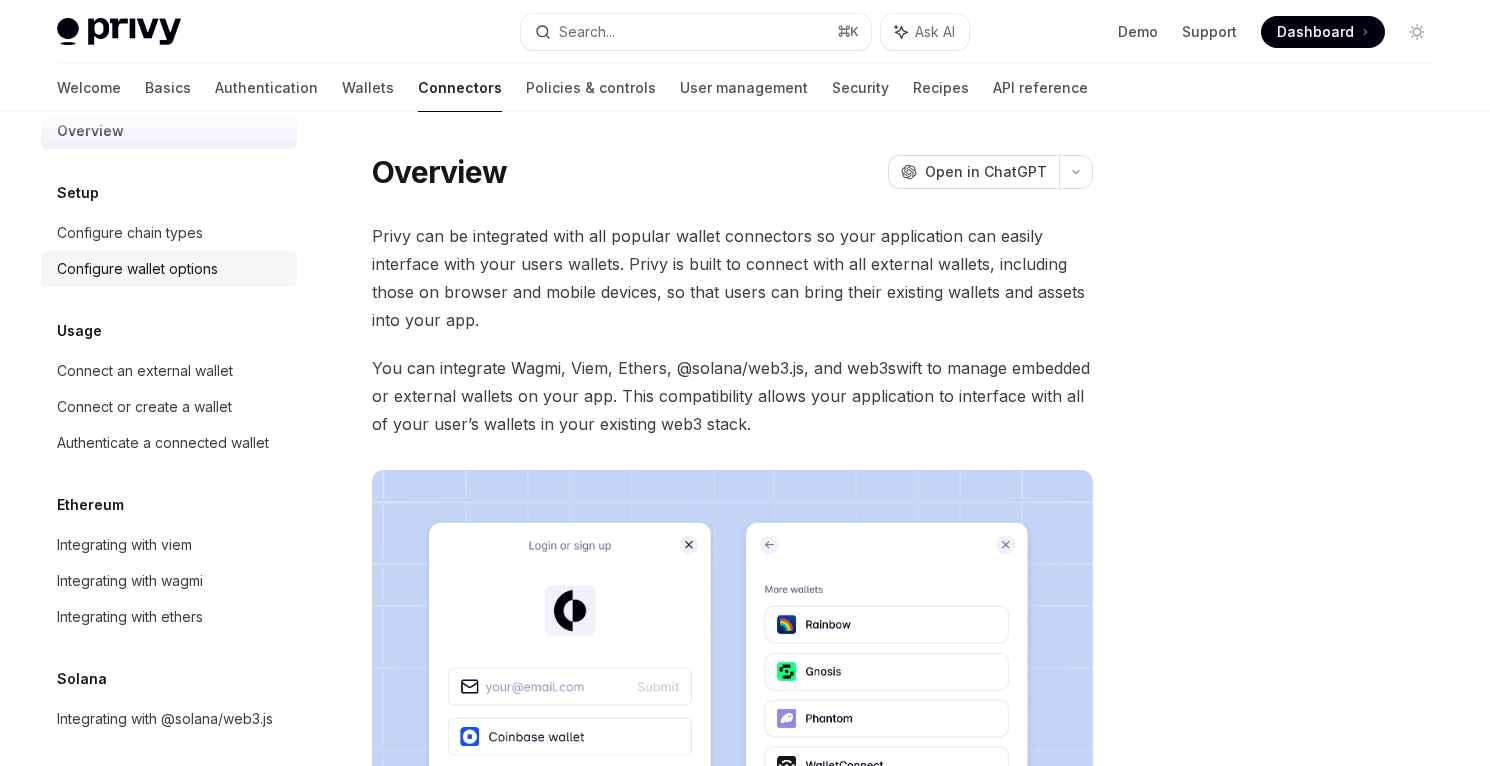 scroll, scrollTop: 66, scrollLeft: 0, axis: vertical 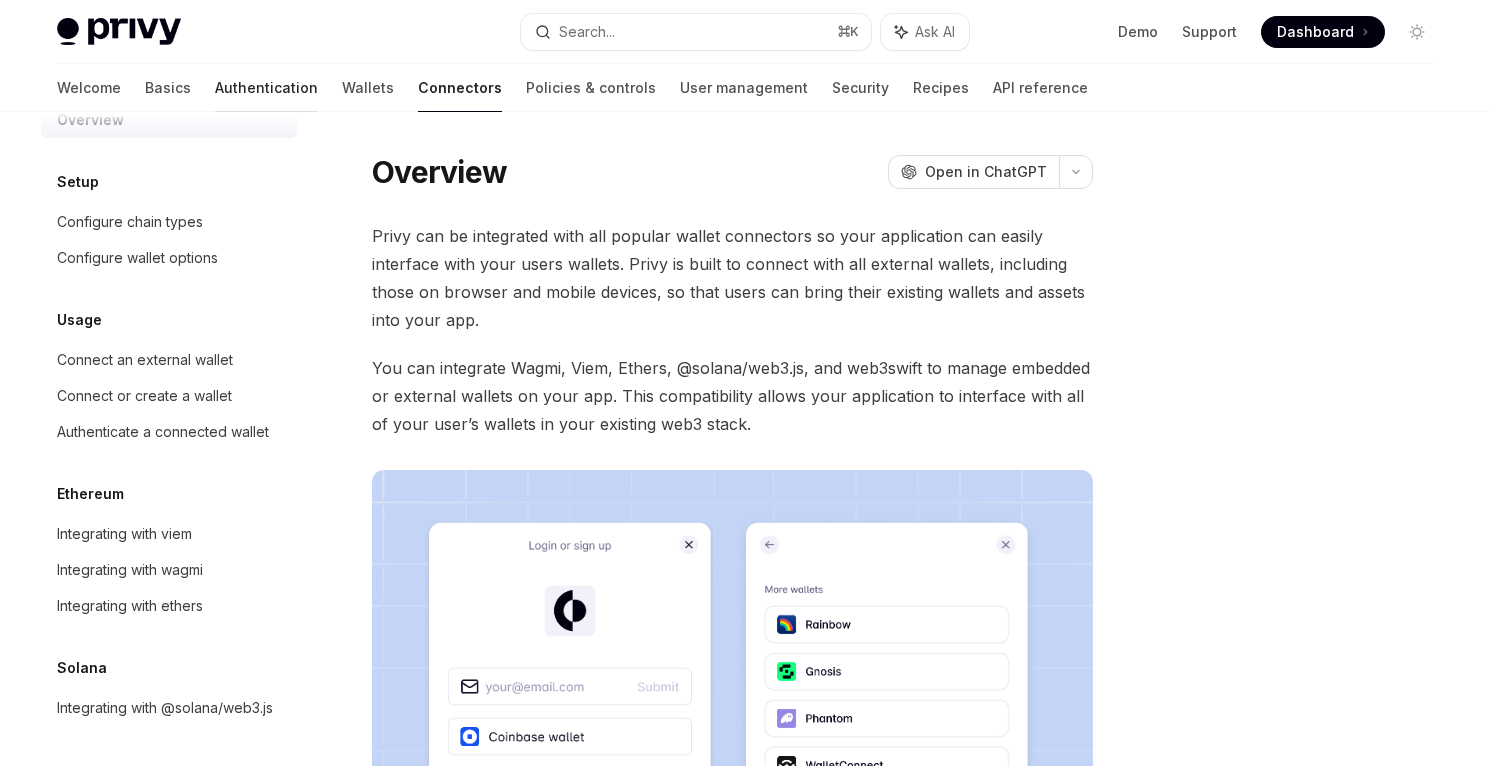 click on "Authentication" at bounding box center (266, 88) 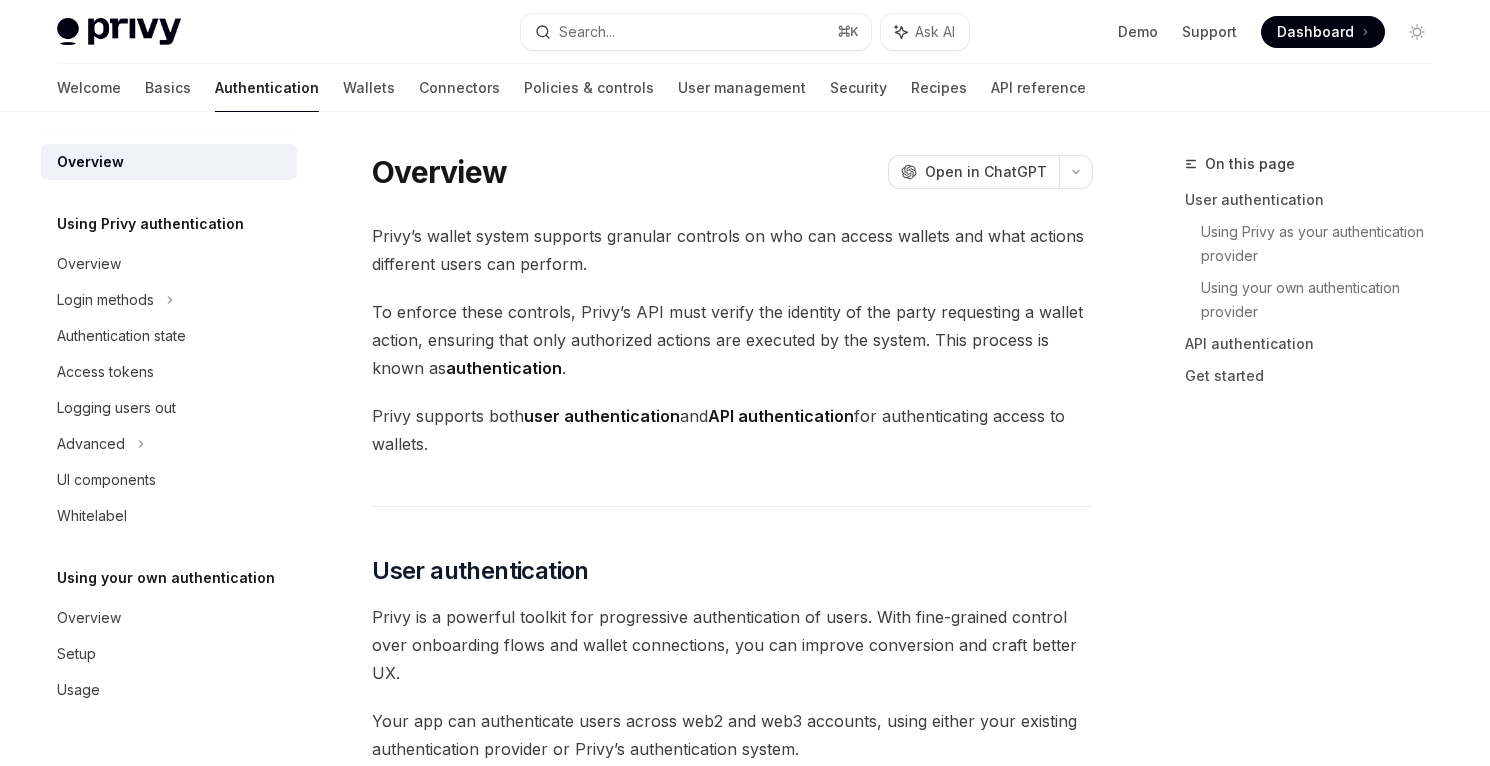 scroll, scrollTop: 0, scrollLeft: 0, axis: both 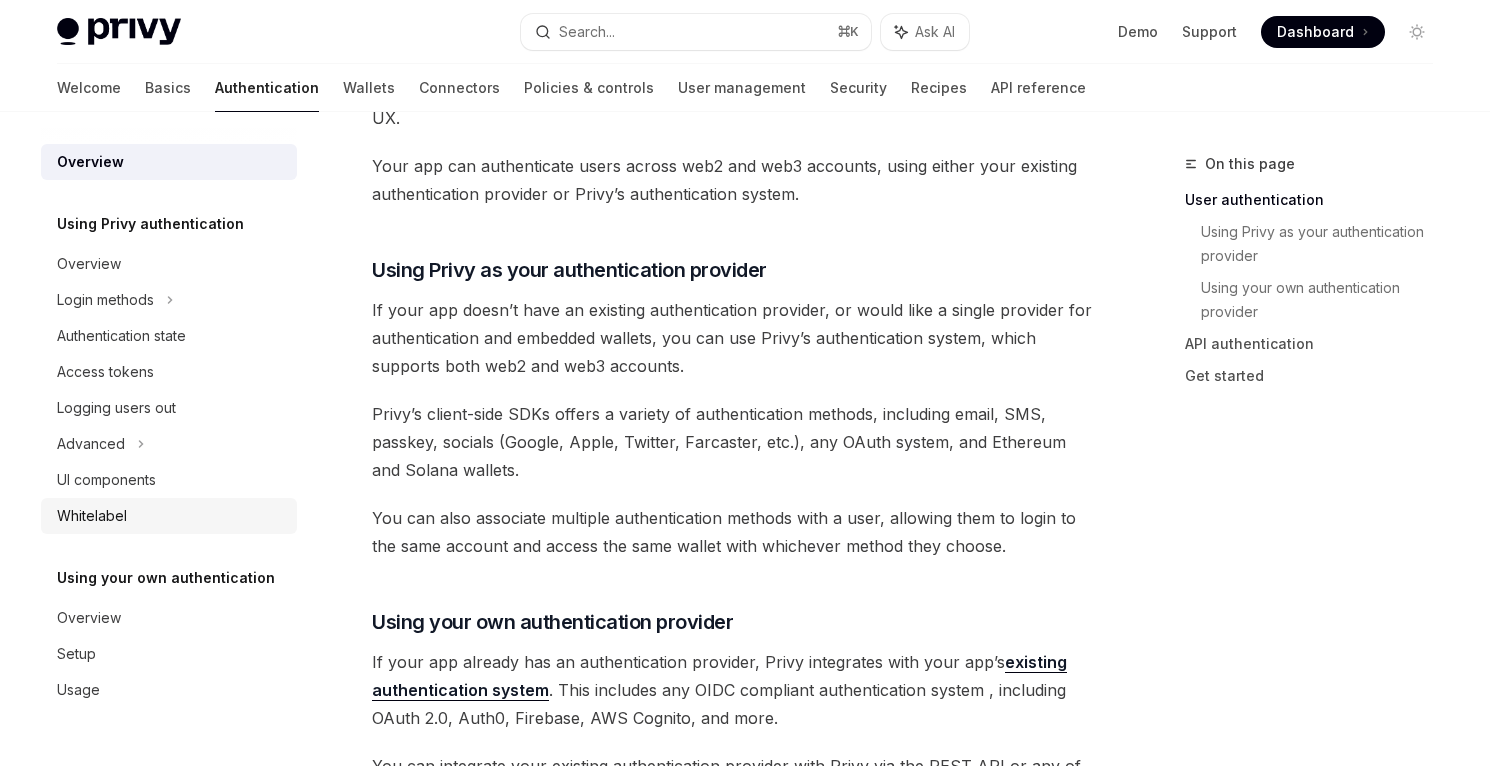 click on "Whitelabel" at bounding box center [171, 516] 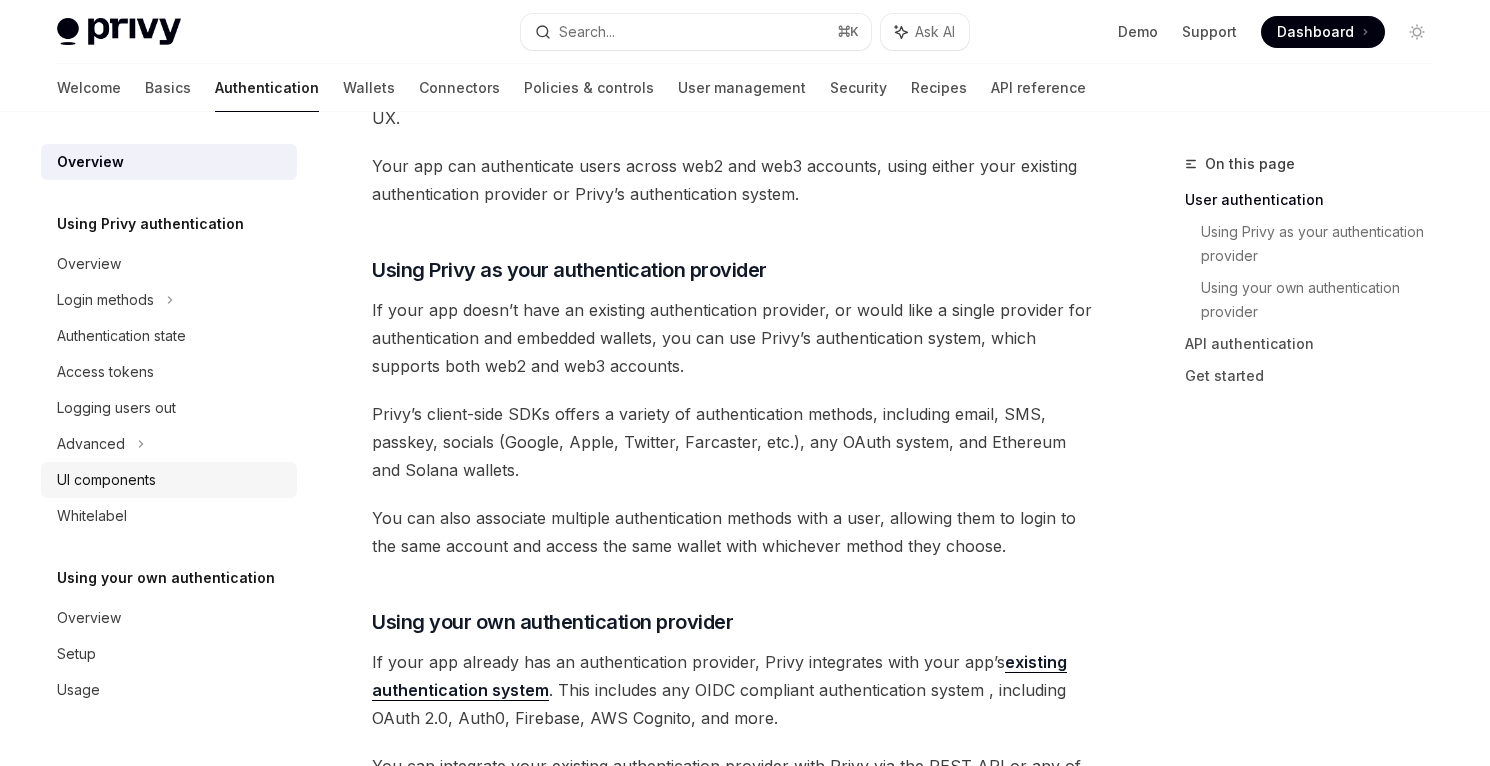 scroll, scrollTop: 0, scrollLeft: 0, axis: both 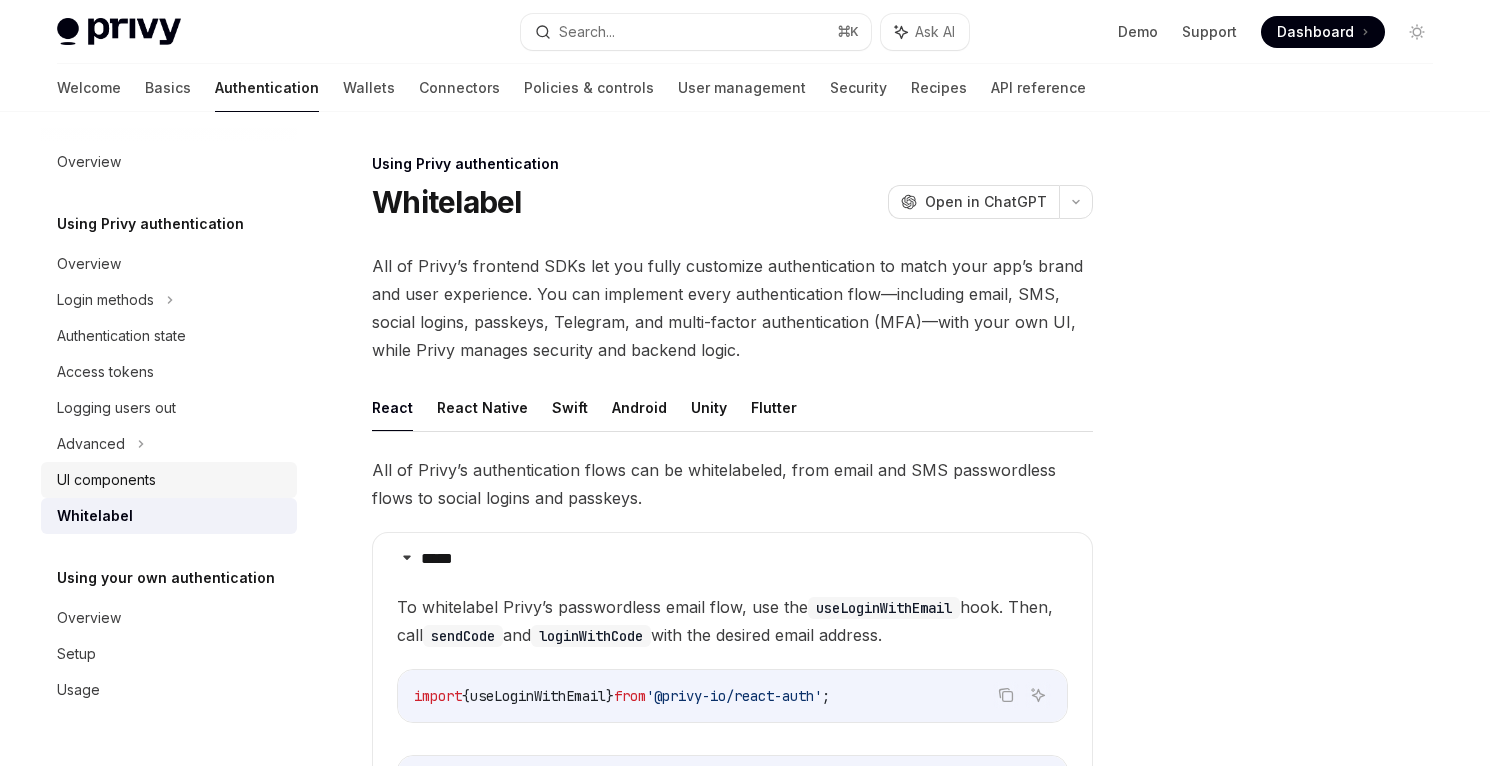 click on "UI components" at bounding box center [106, 480] 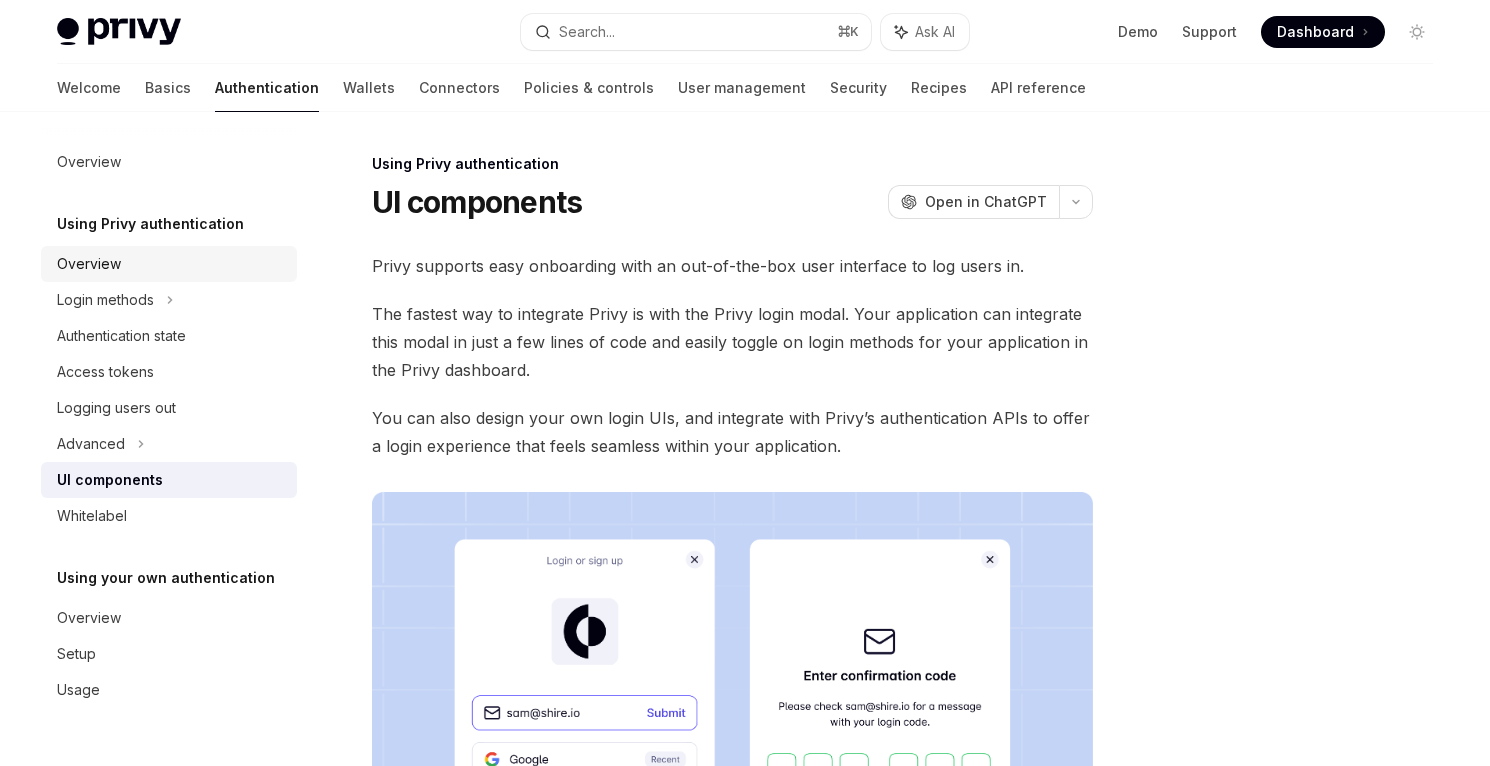 click on "Overview" at bounding box center (171, 264) 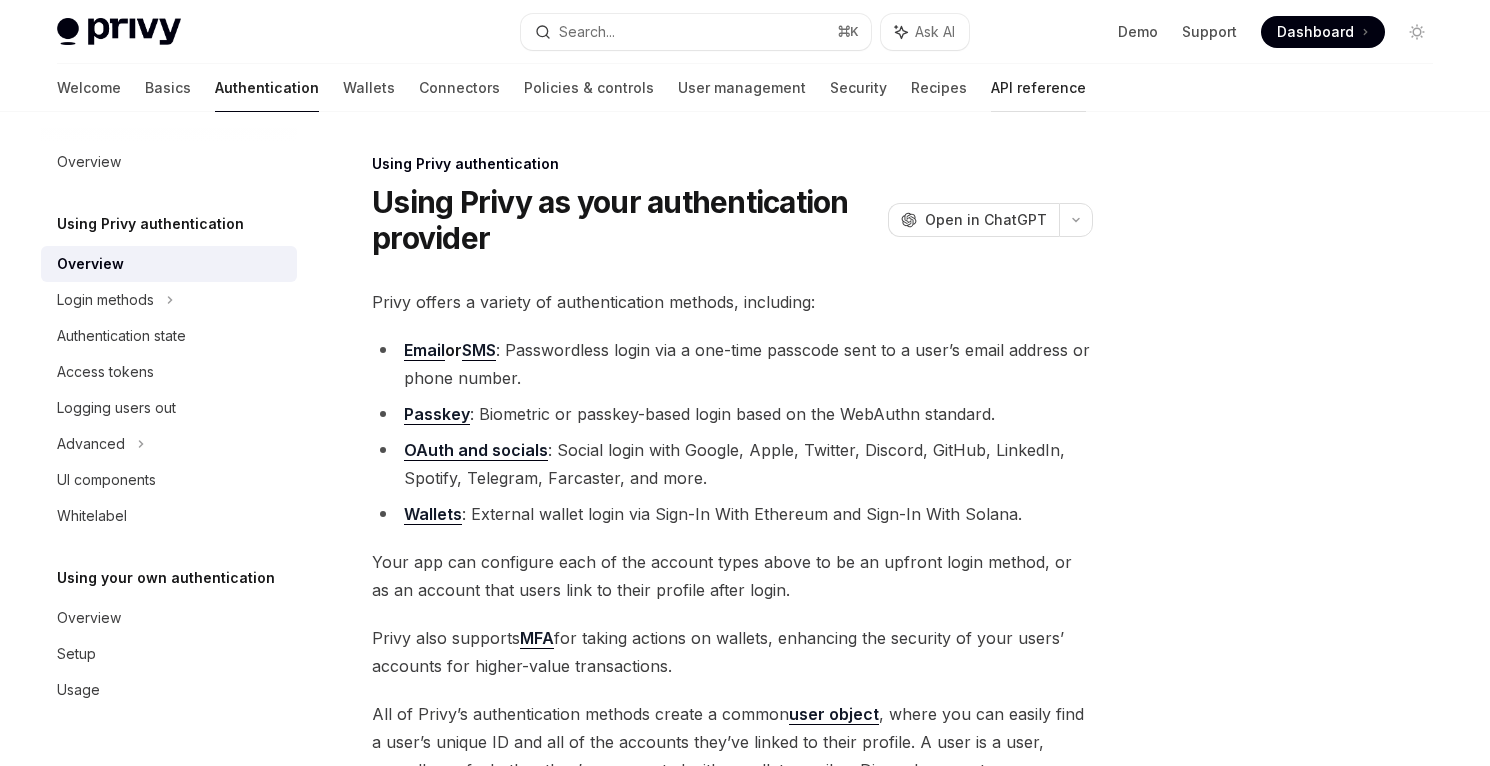 click on "API reference" at bounding box center (1038, 88) 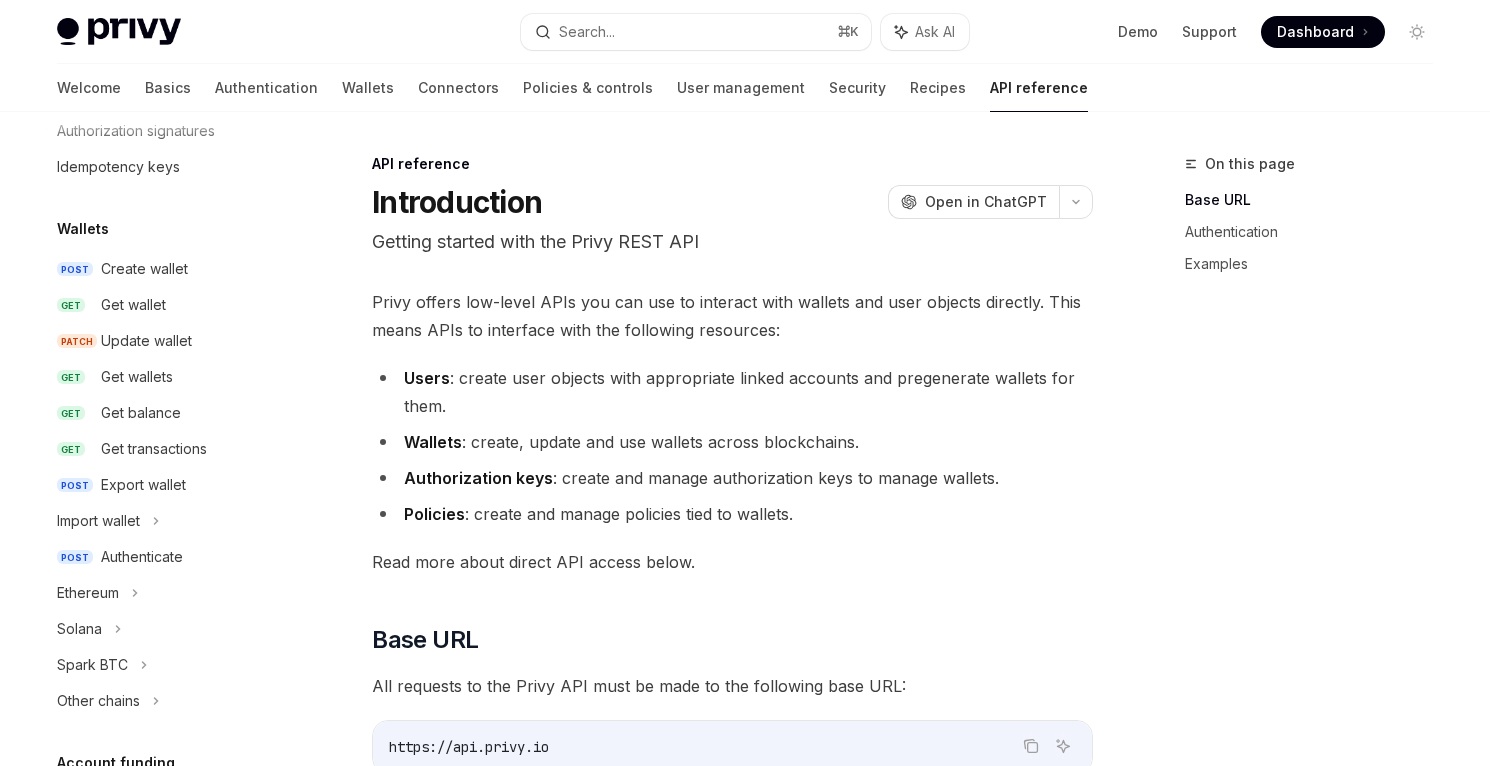 scroll, scrollTop: 0, scrollLeft: 0, axis: both 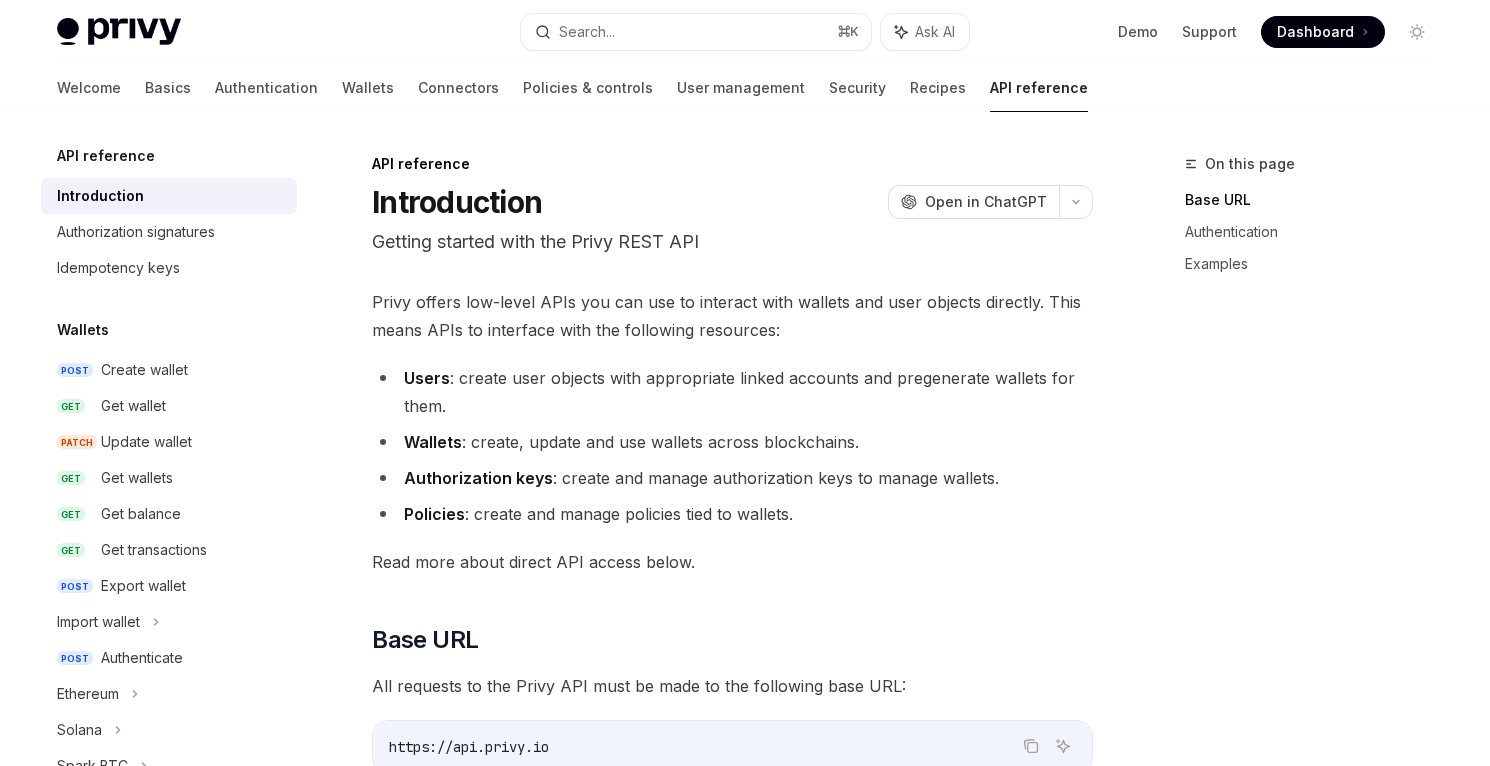 type on "*" 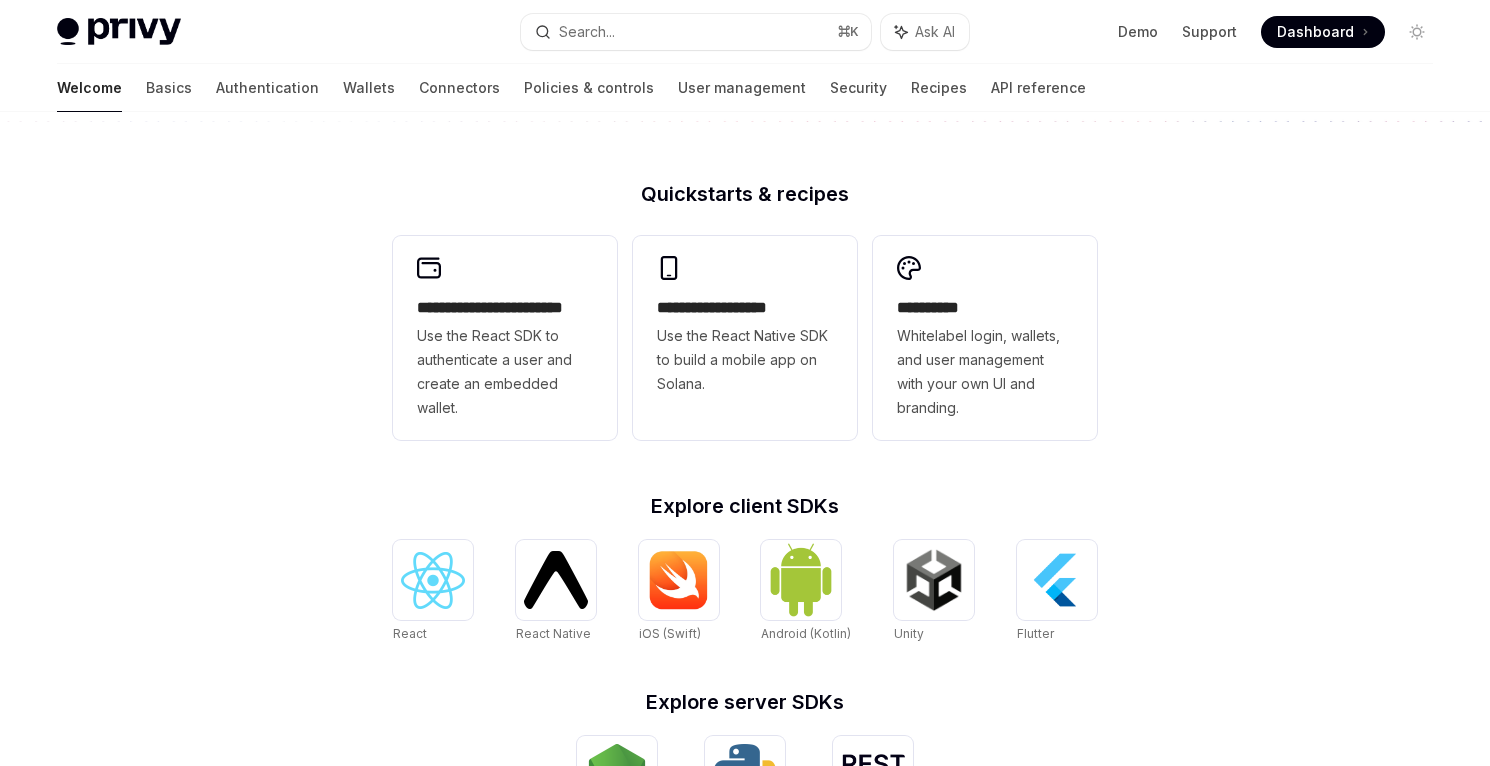 scroll, scrollTop: 447, scrollLeft: 0, axis: vertical 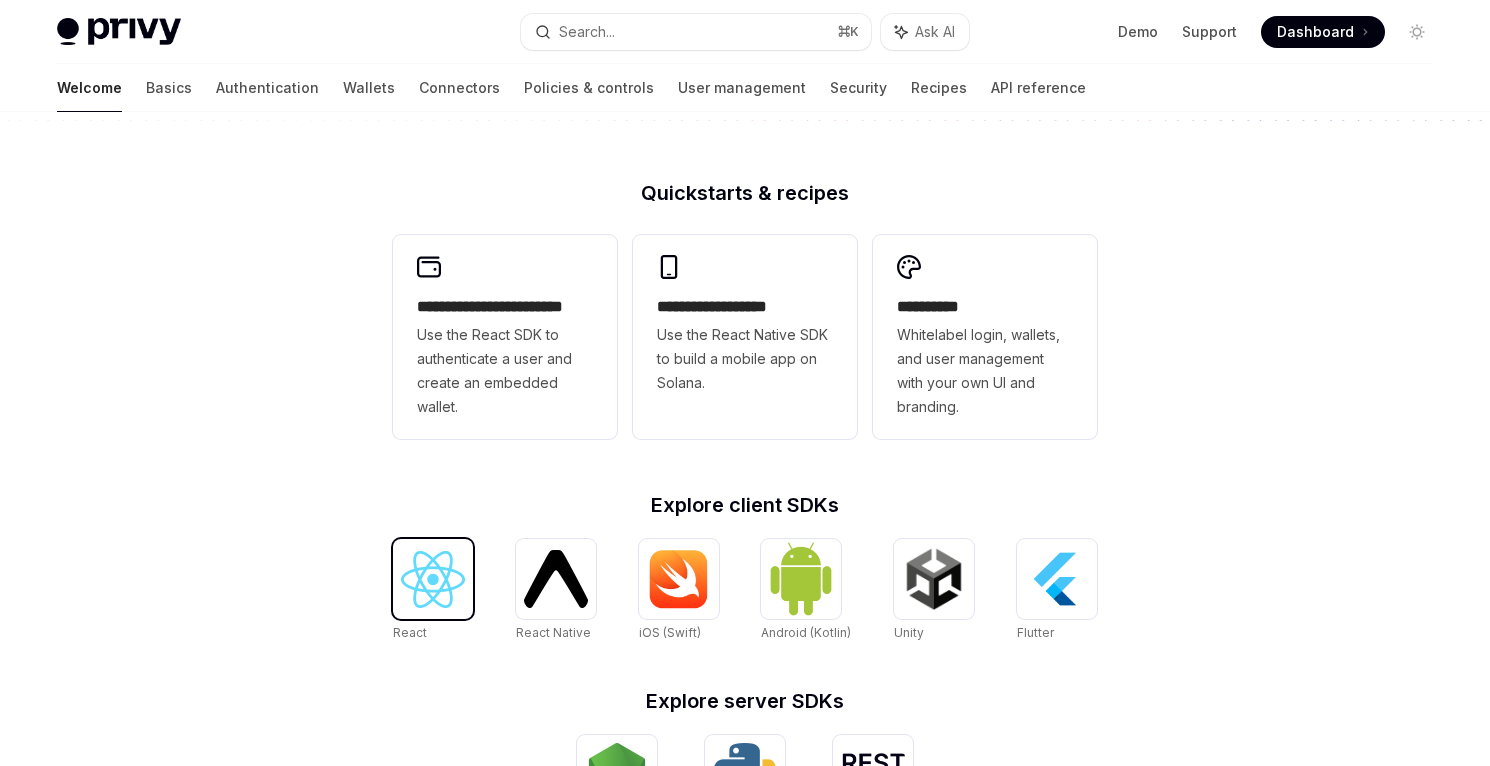 click at bounding box center (433, 579) 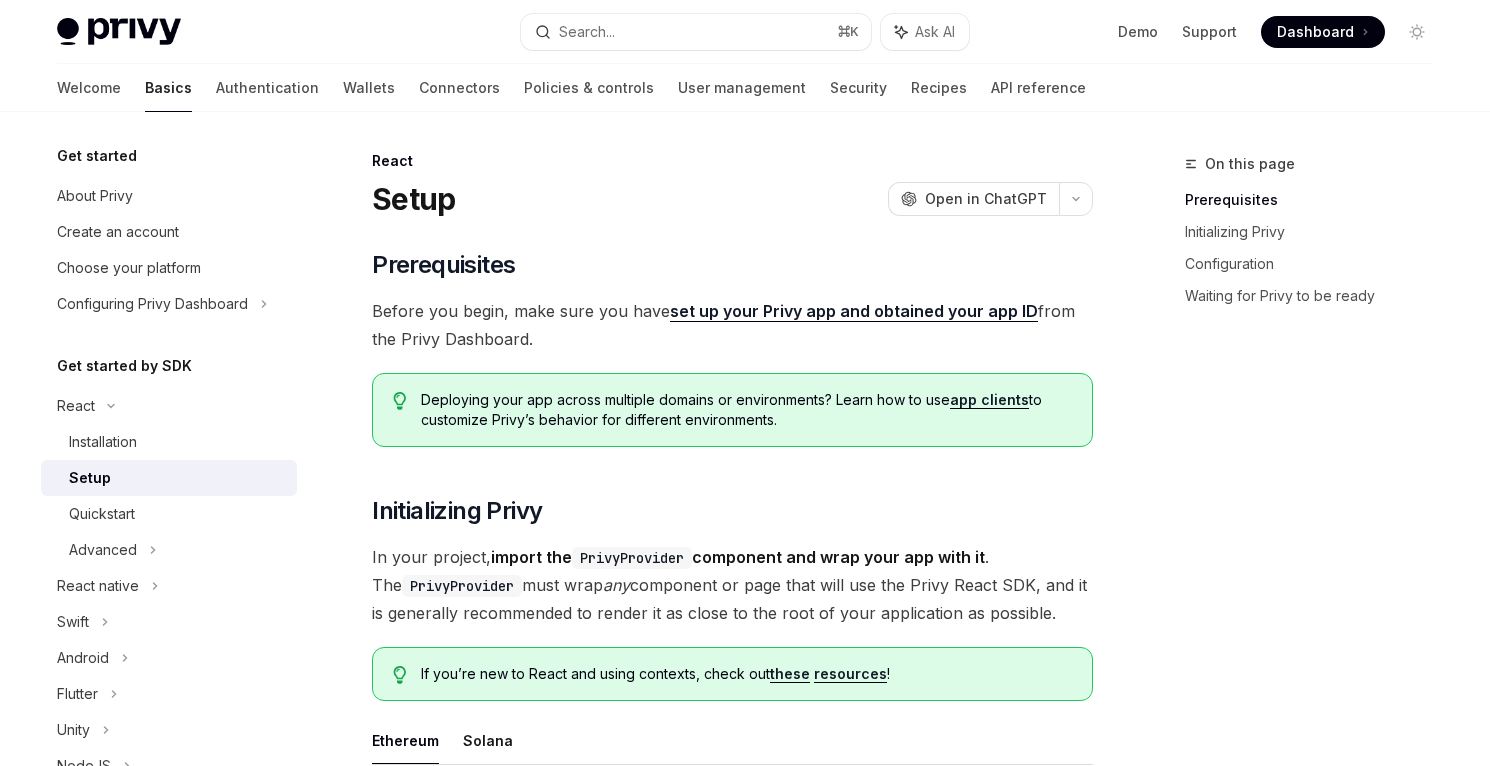 scroll, scrollTop: 4, scrollLeft: 0, axis: vertical 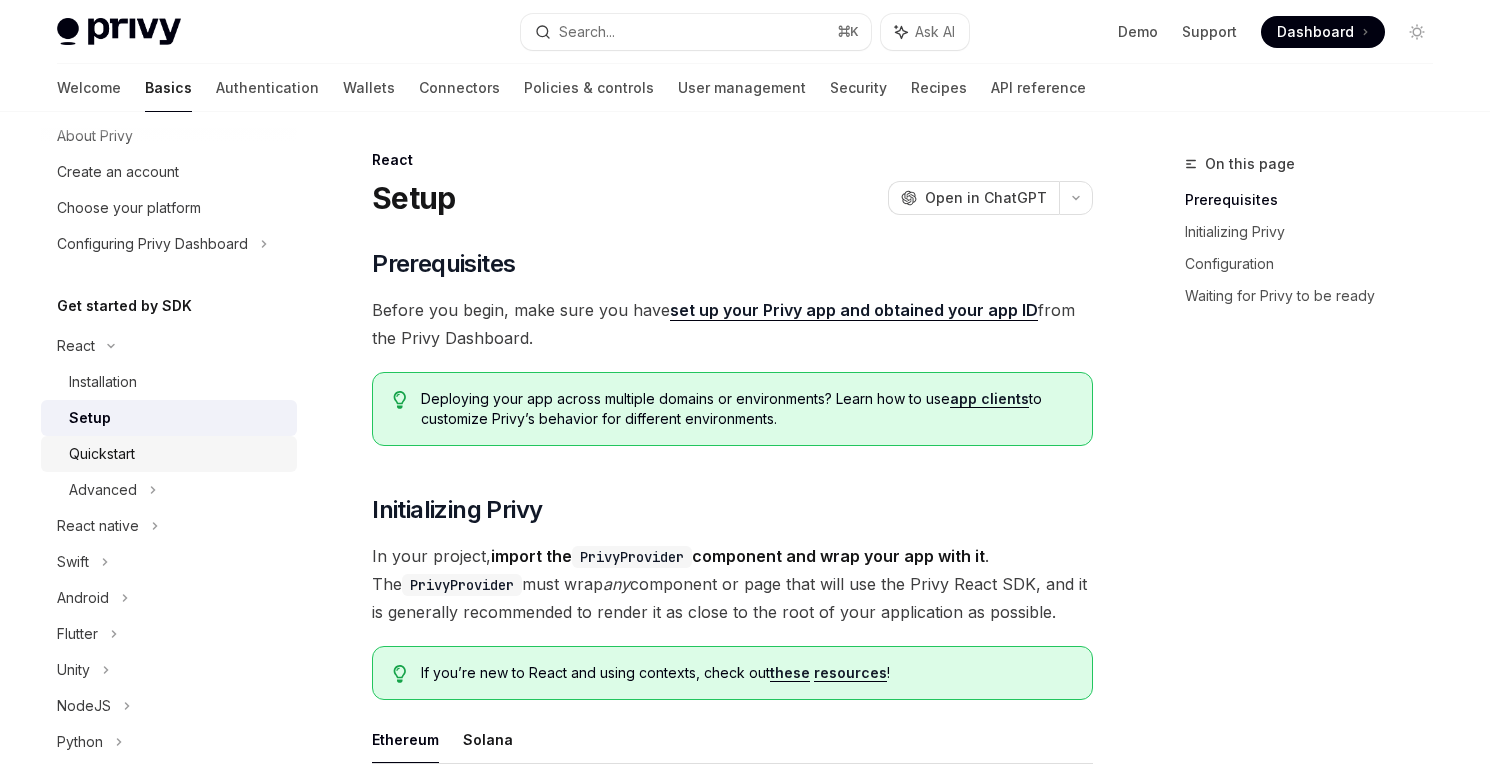 click on "Quickstart" at bounding box center [102, 454] 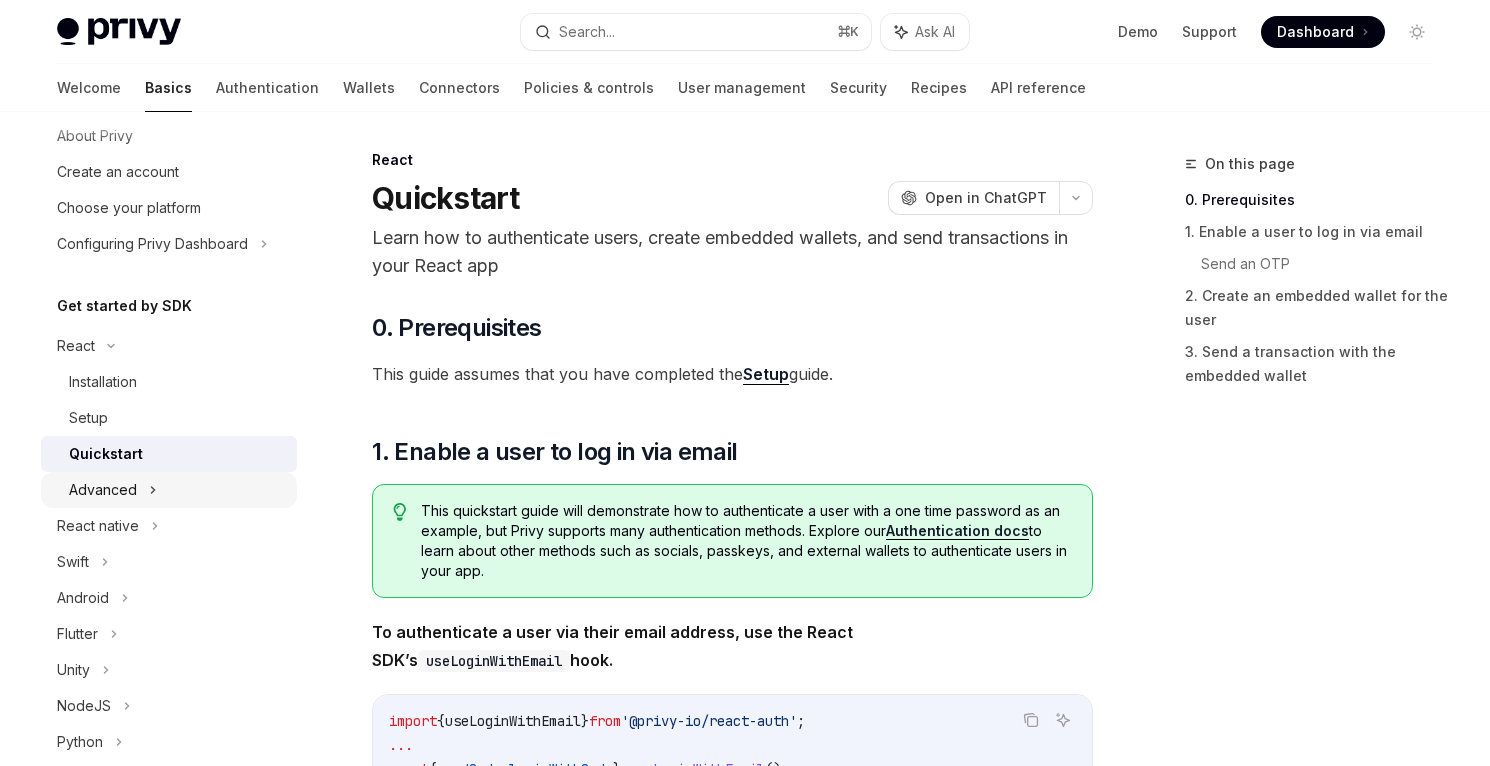 click 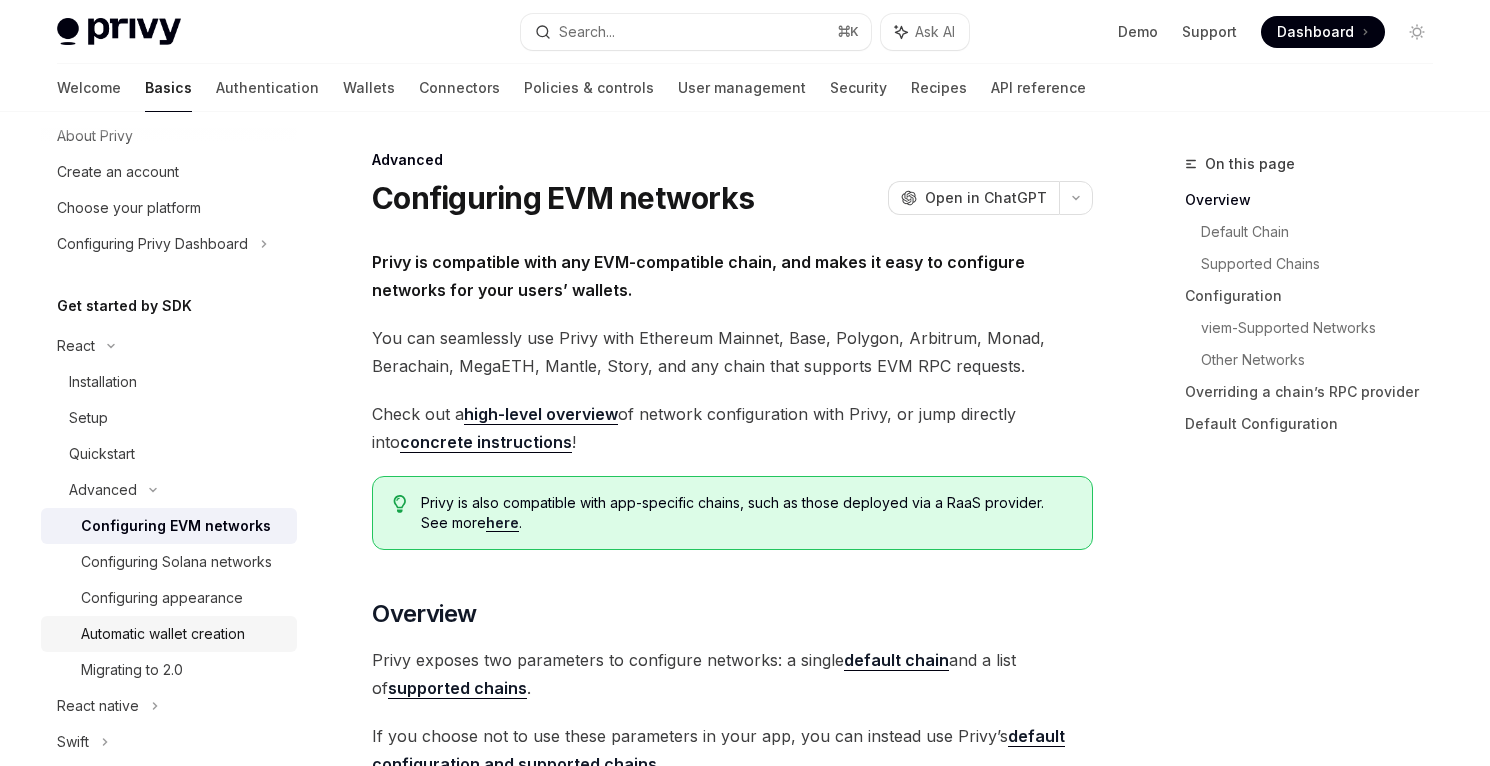 click on "Automatic wallet creation" at bounding box center (163, 634) 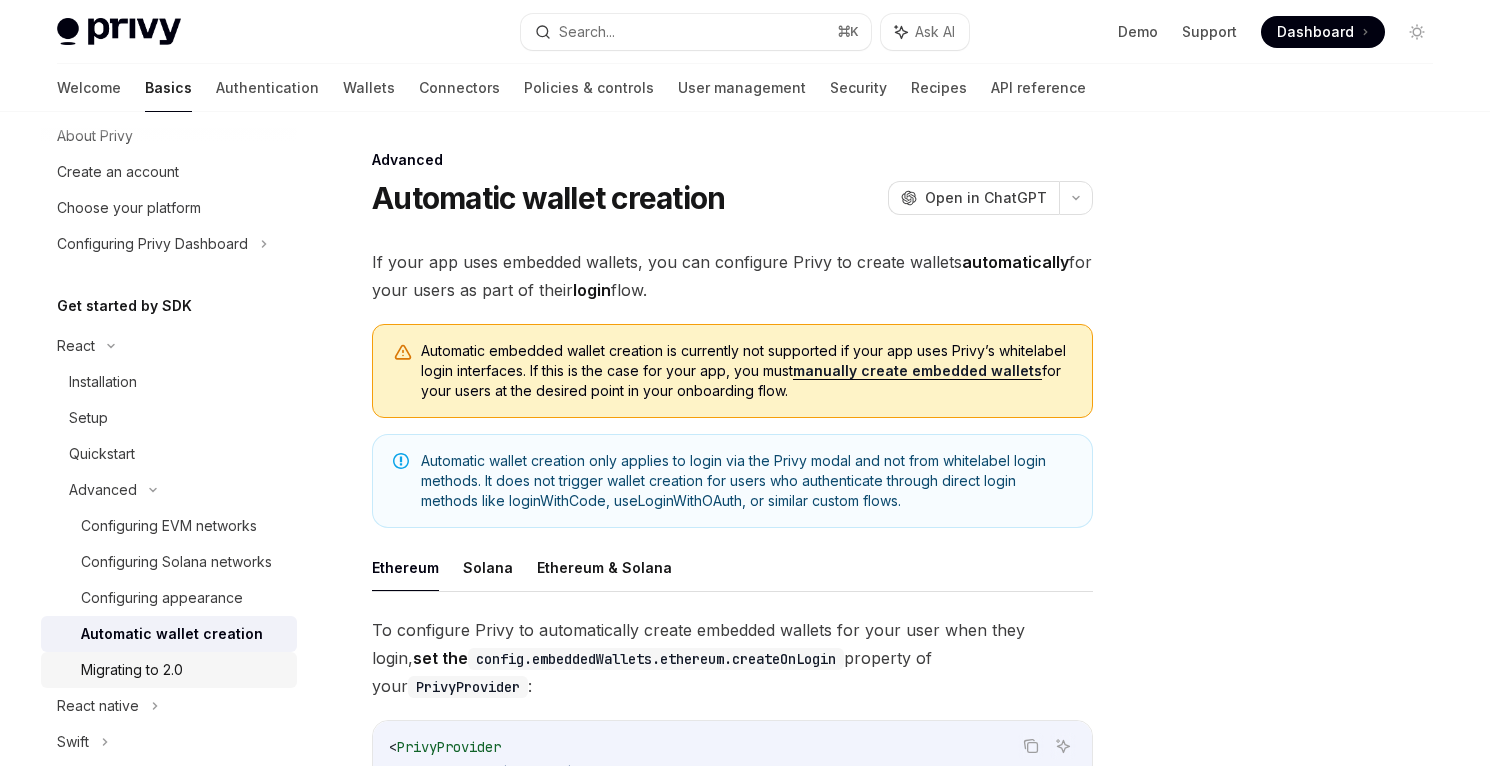 click on "Migrating to 2.0" at bounding box center (132, 670) 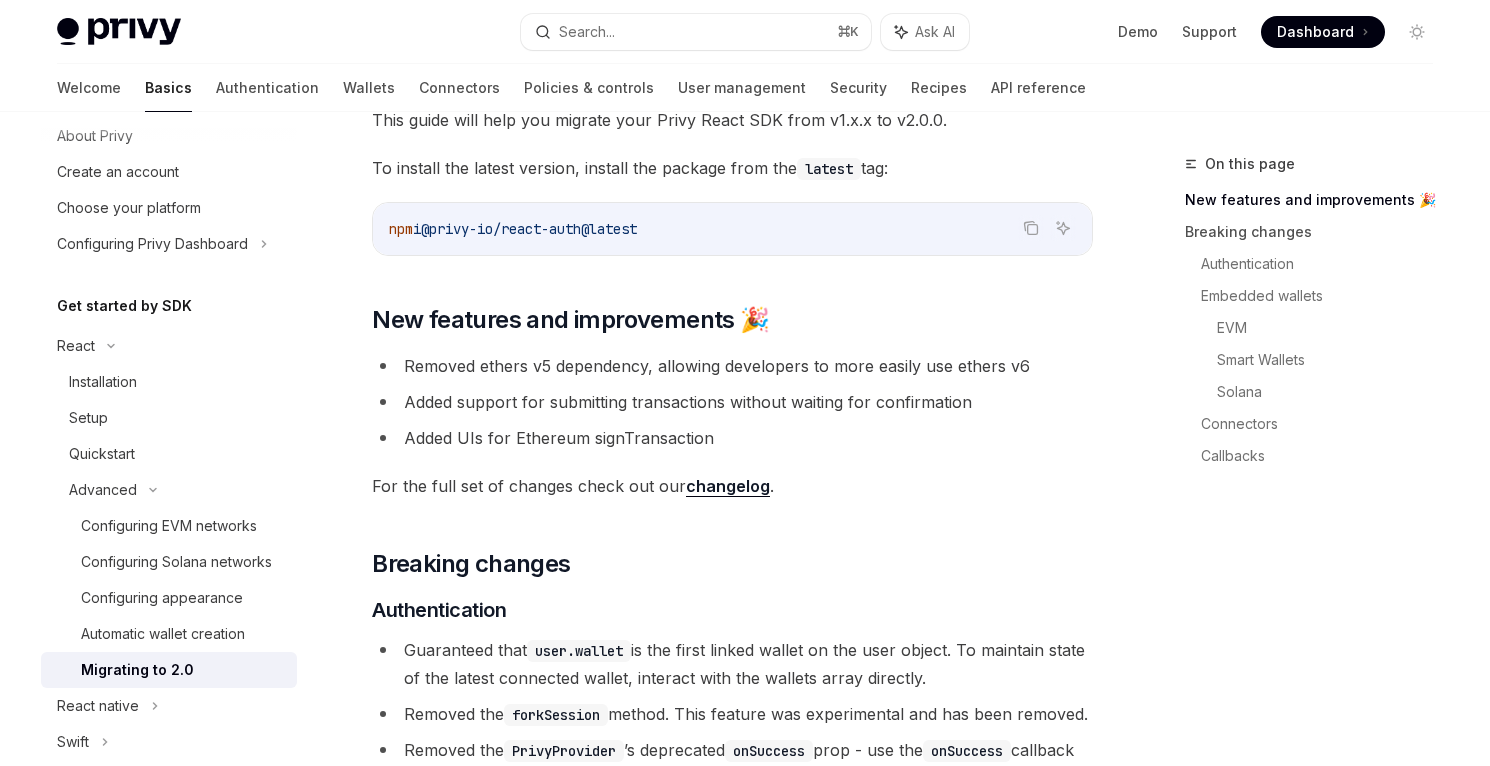 scroll, scrollTop: 221, scrollLeft: 0, axis: vertical 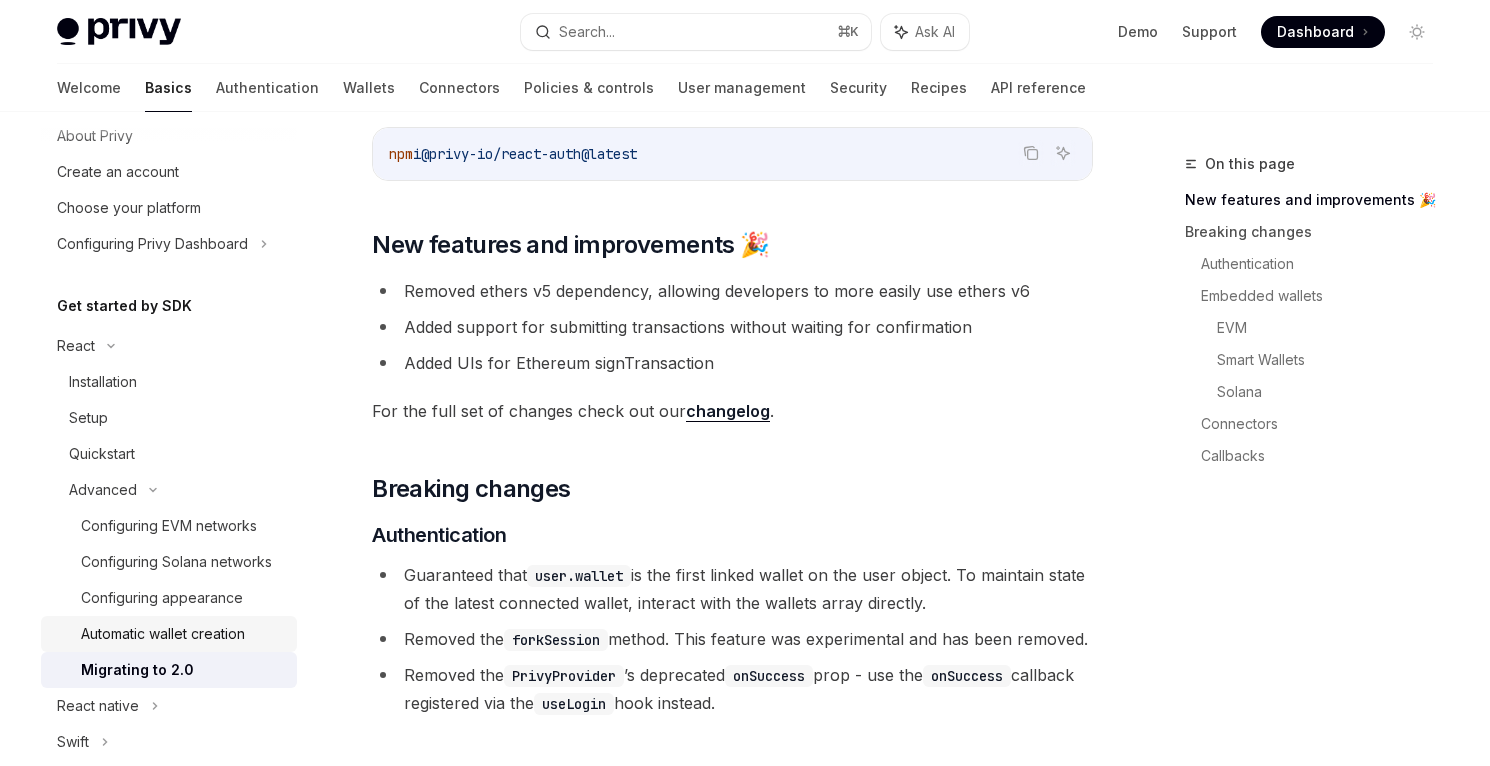 click on "Automatic wallet creation" at bounding box center [163, 634] 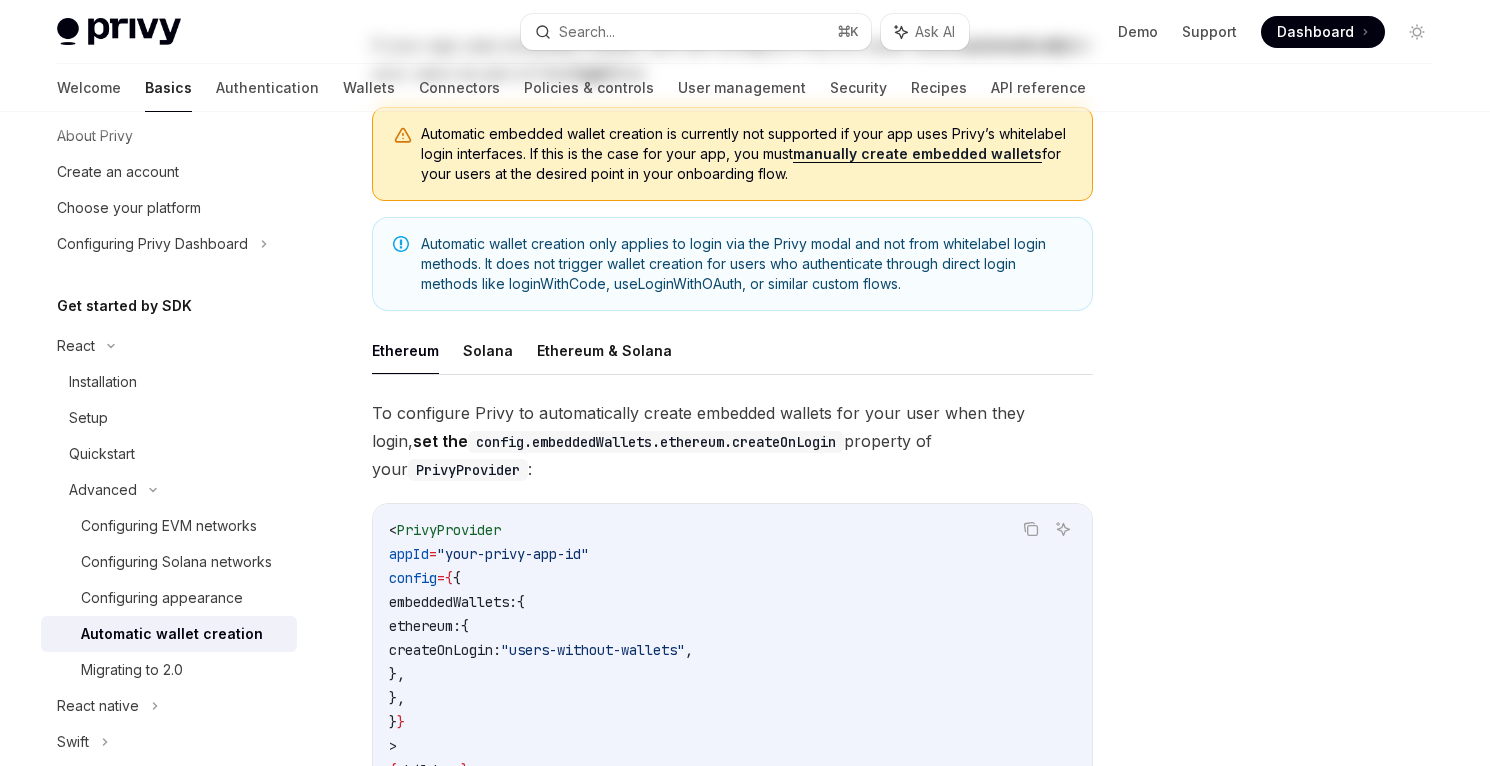 scroll, scrollTop: 0, scrollLeft: 0, axis: both 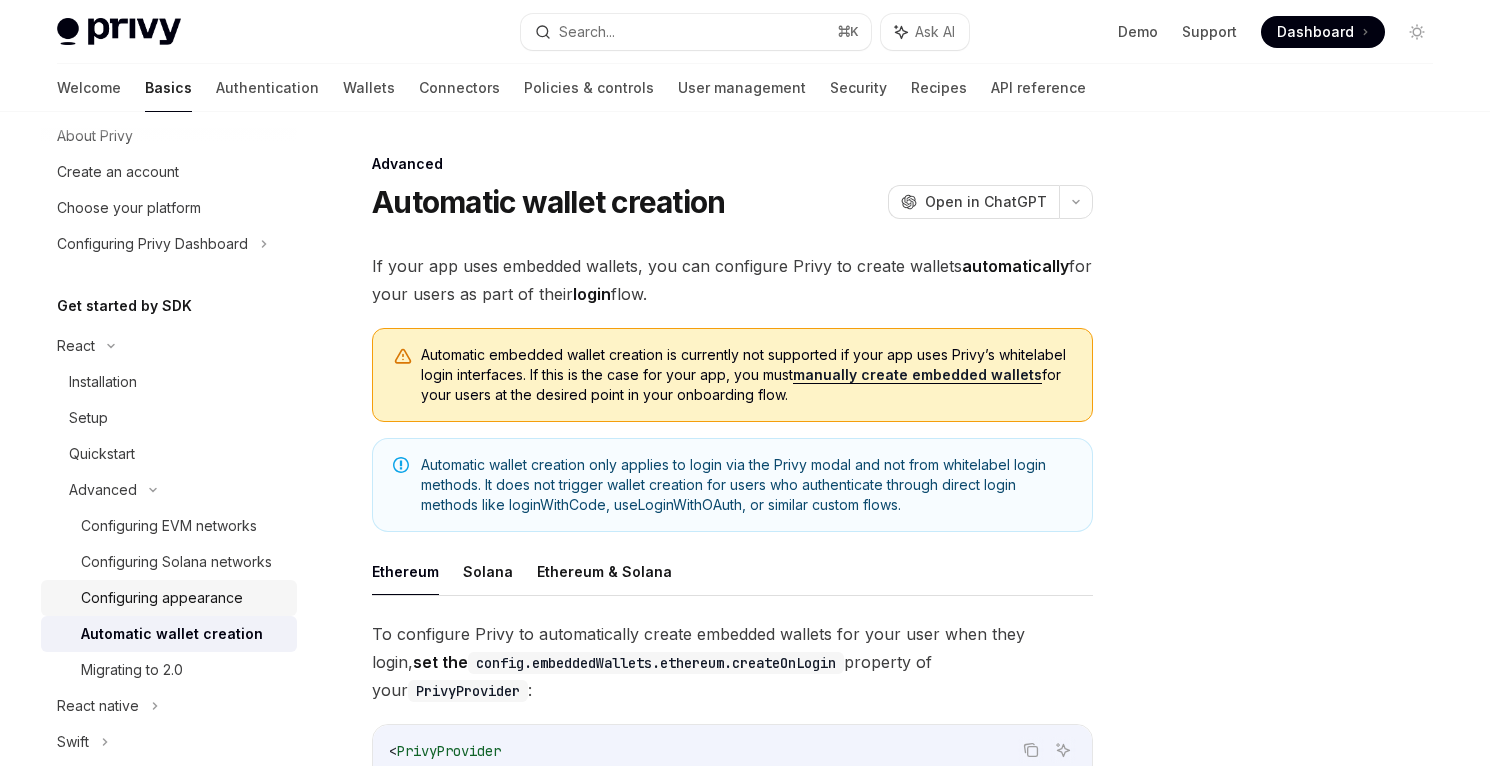 click on "Configuring appearance" at bounding box center [162, 598] 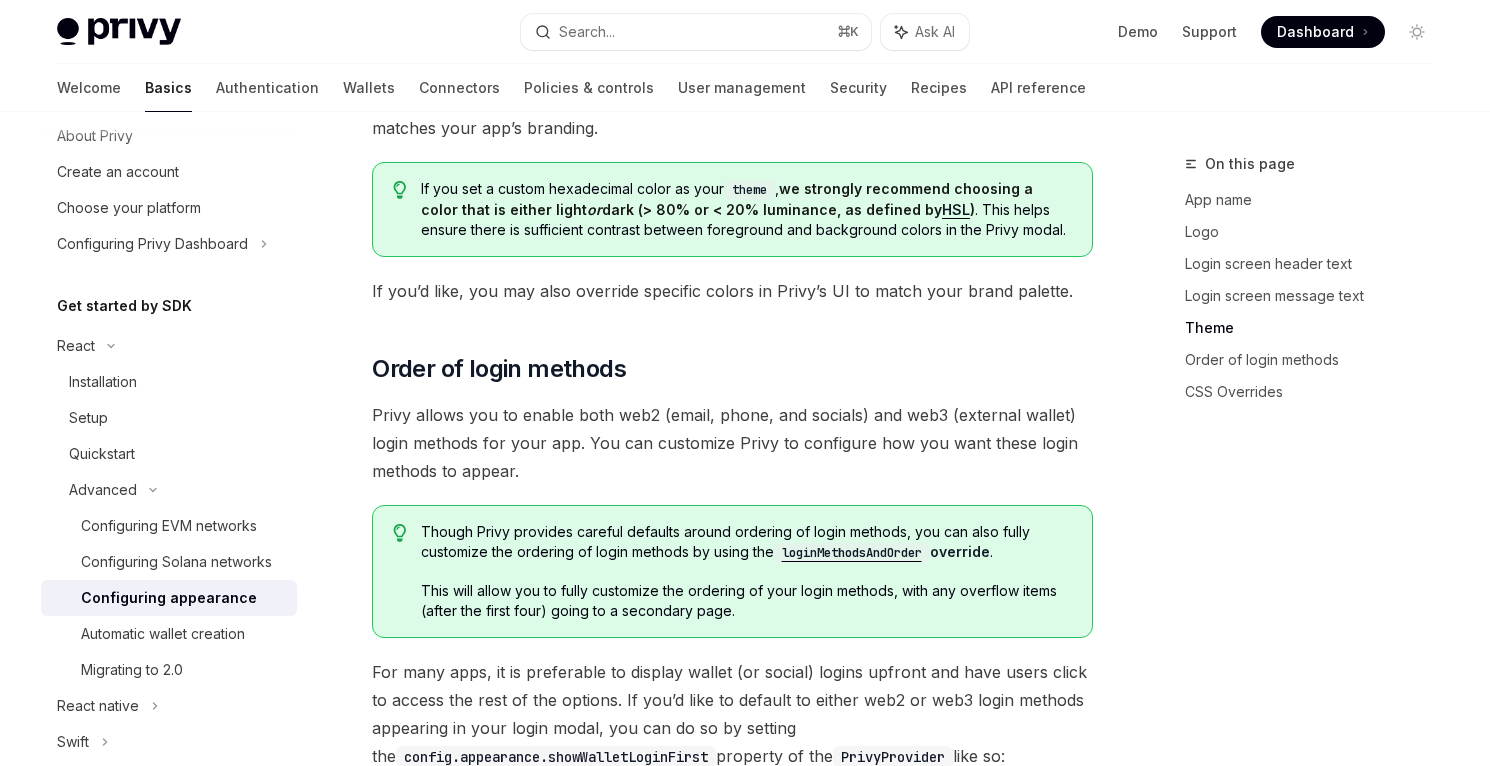 scroll, scrollTop: 3658, scrollLeft: 0, axis: vertical 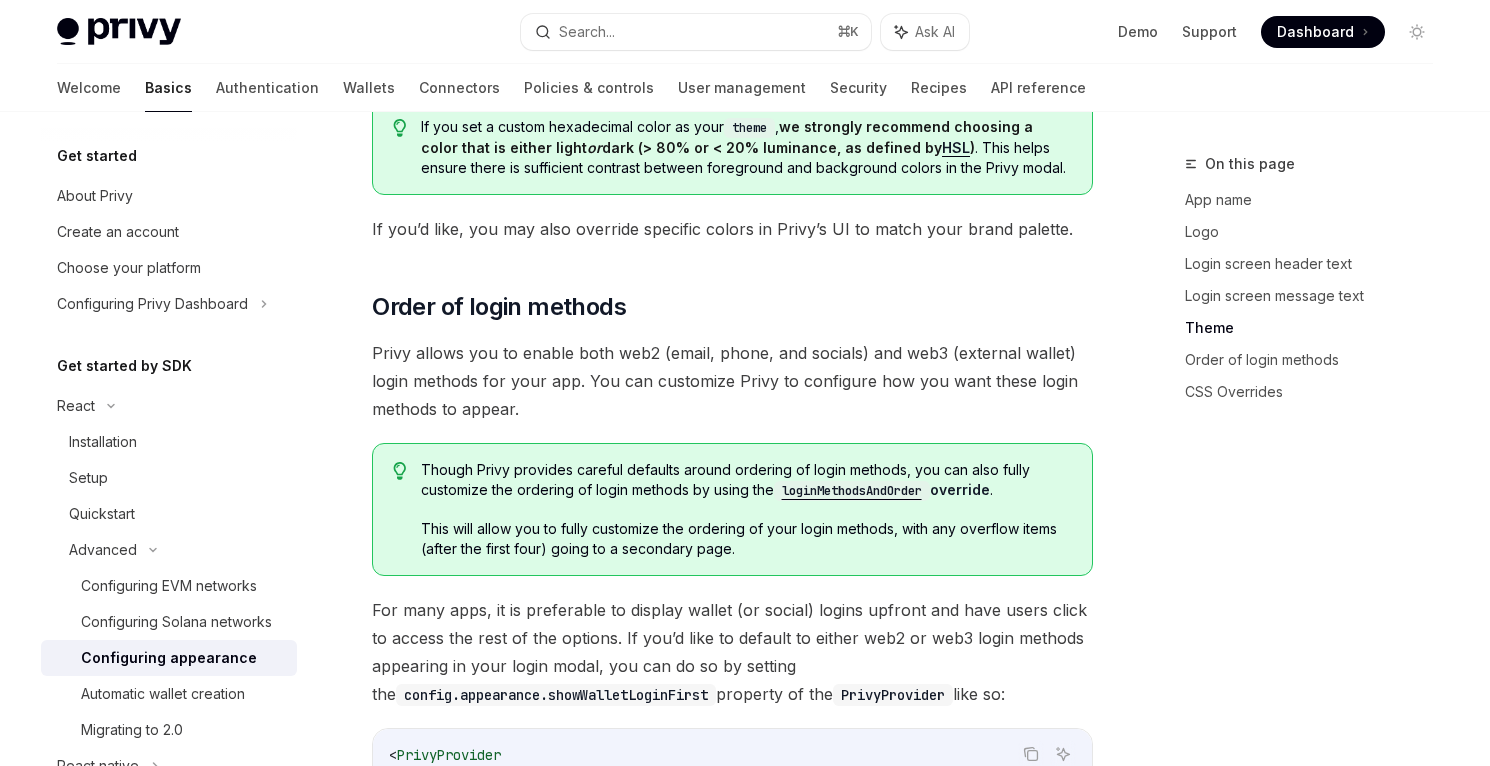 click on "Privy allows you to enable both web2 (email, phone, and socials) and web3 (external wallet) login methods for your app. You can customize Privy to configure how you want these login methods to appear." at bounding box center (732, 381) 